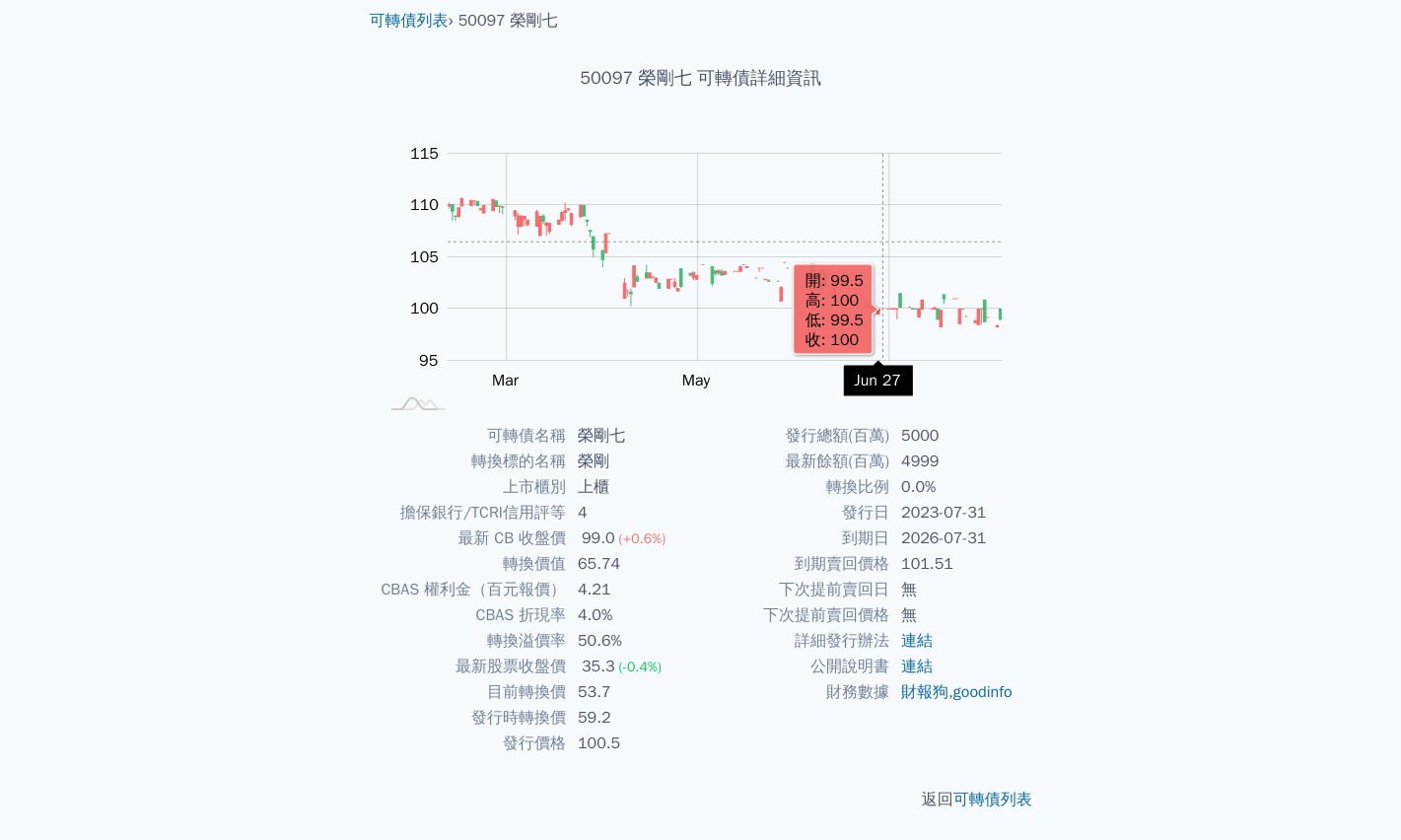 scroll, scrollTop: 73, scrollLeft: 0, axis: vertical 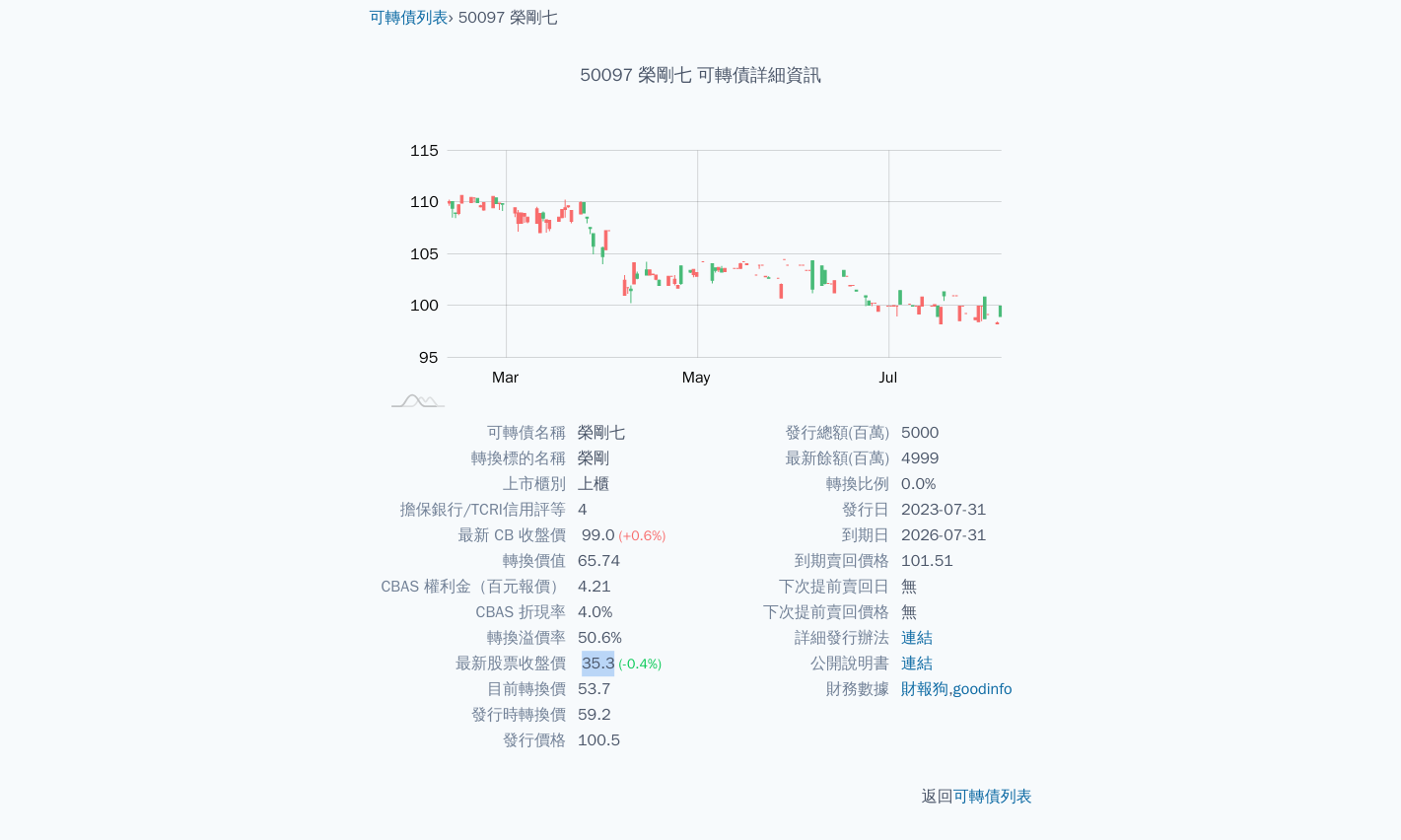 drag, startPoint x: 580, startPoint y: 661, endPoint x: 614, endPoint y: 661, distance: 34 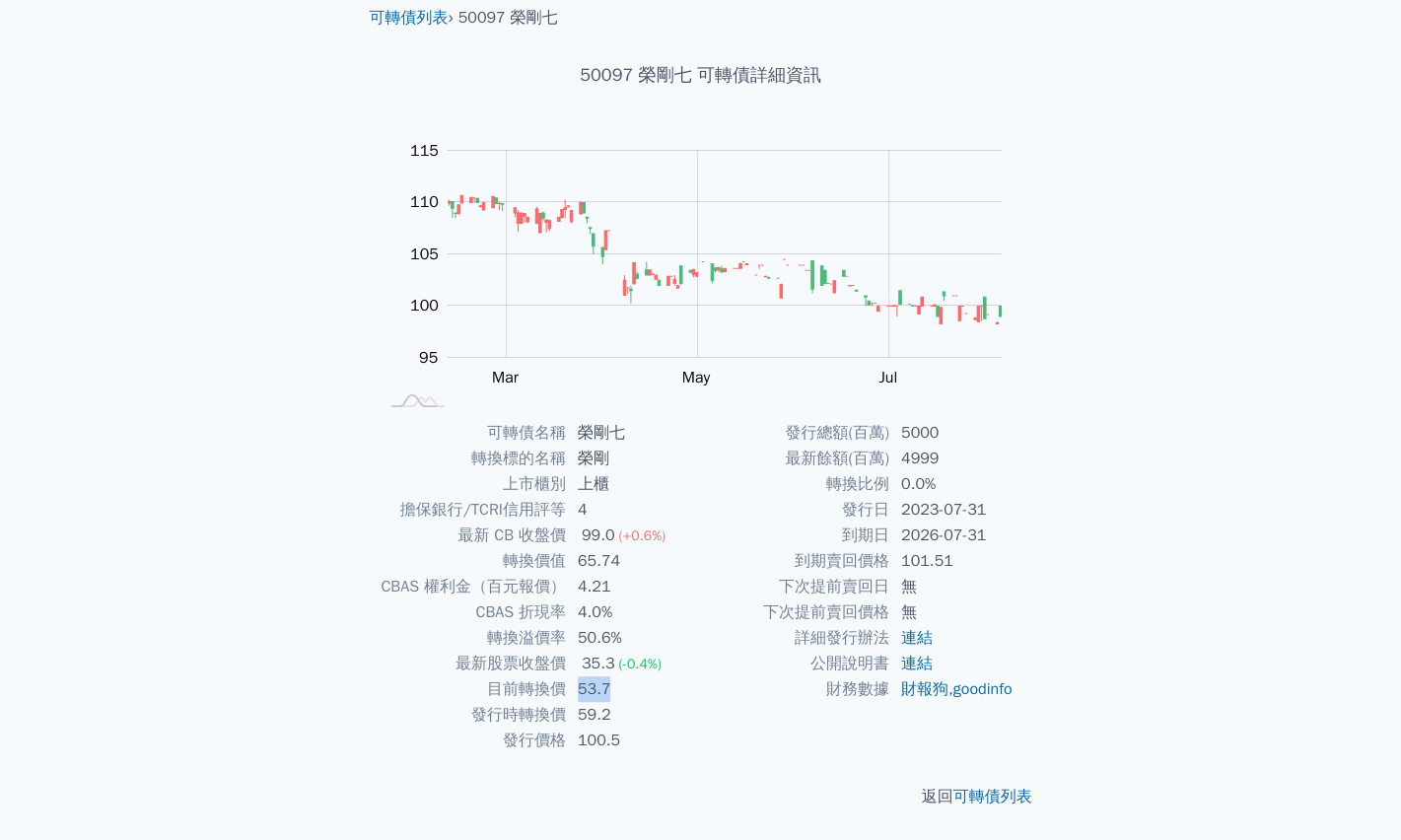 drag, startPoint x: 578, startPoint y: 688, endPoint x: 608, endPoint y: 688, distance: 30 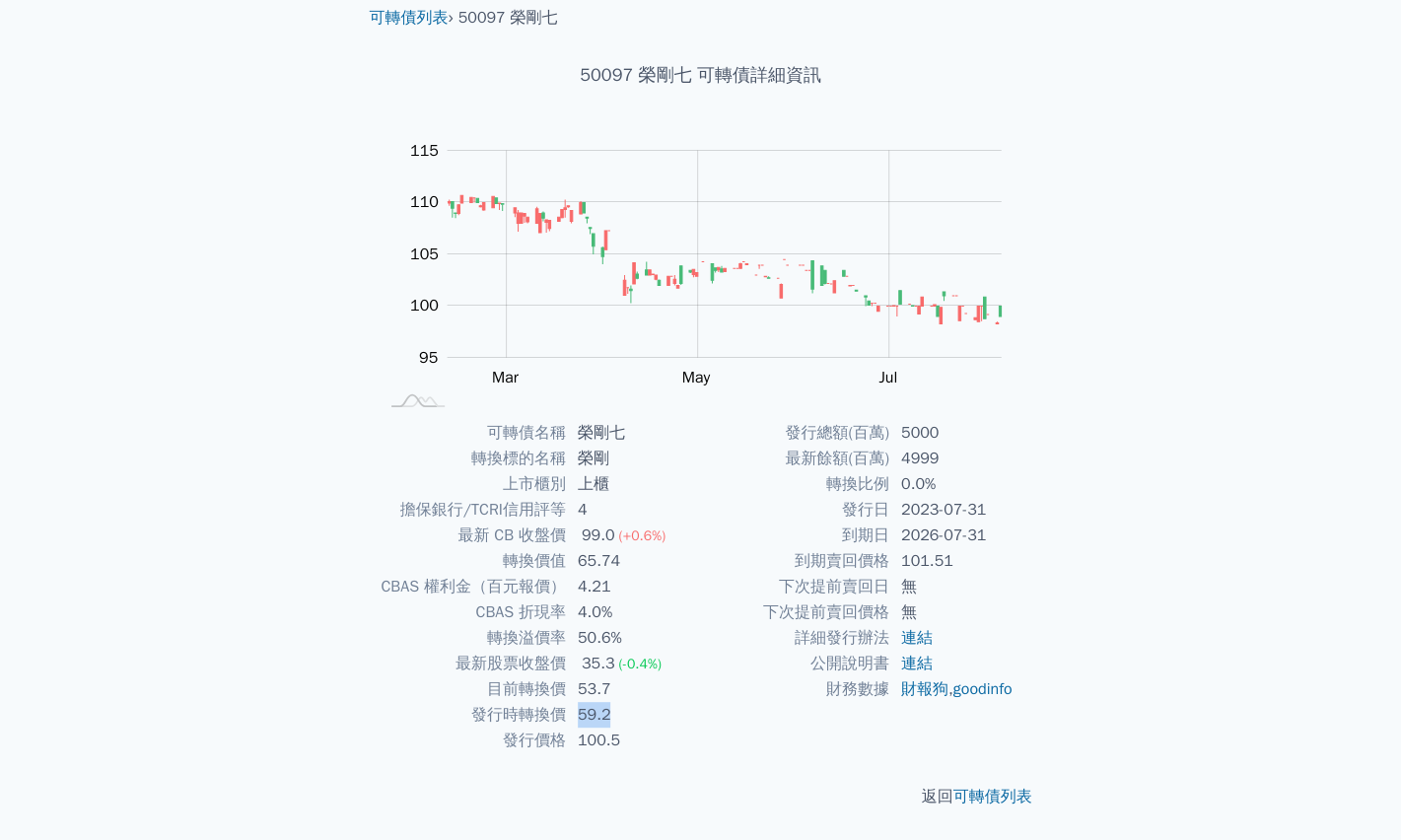 drag, startPoint x: 578, startPoint y: 712, endPoint x: 621, endPoint y: 697, distance: 45.54119 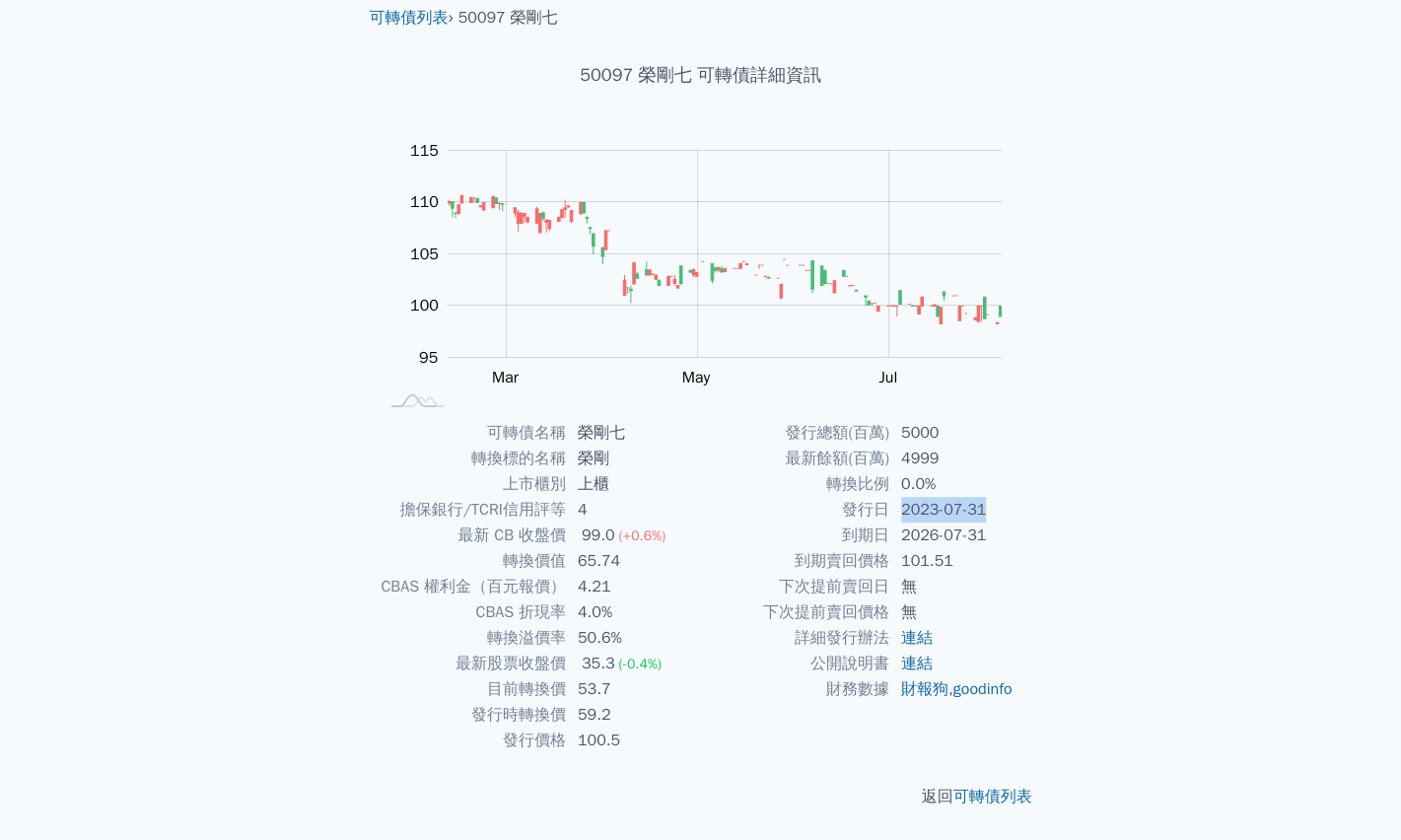 drag, startPoint x: 902, startPoint y: 509, endPoint x: 997, endPoint y: 510, distance: 95.00526 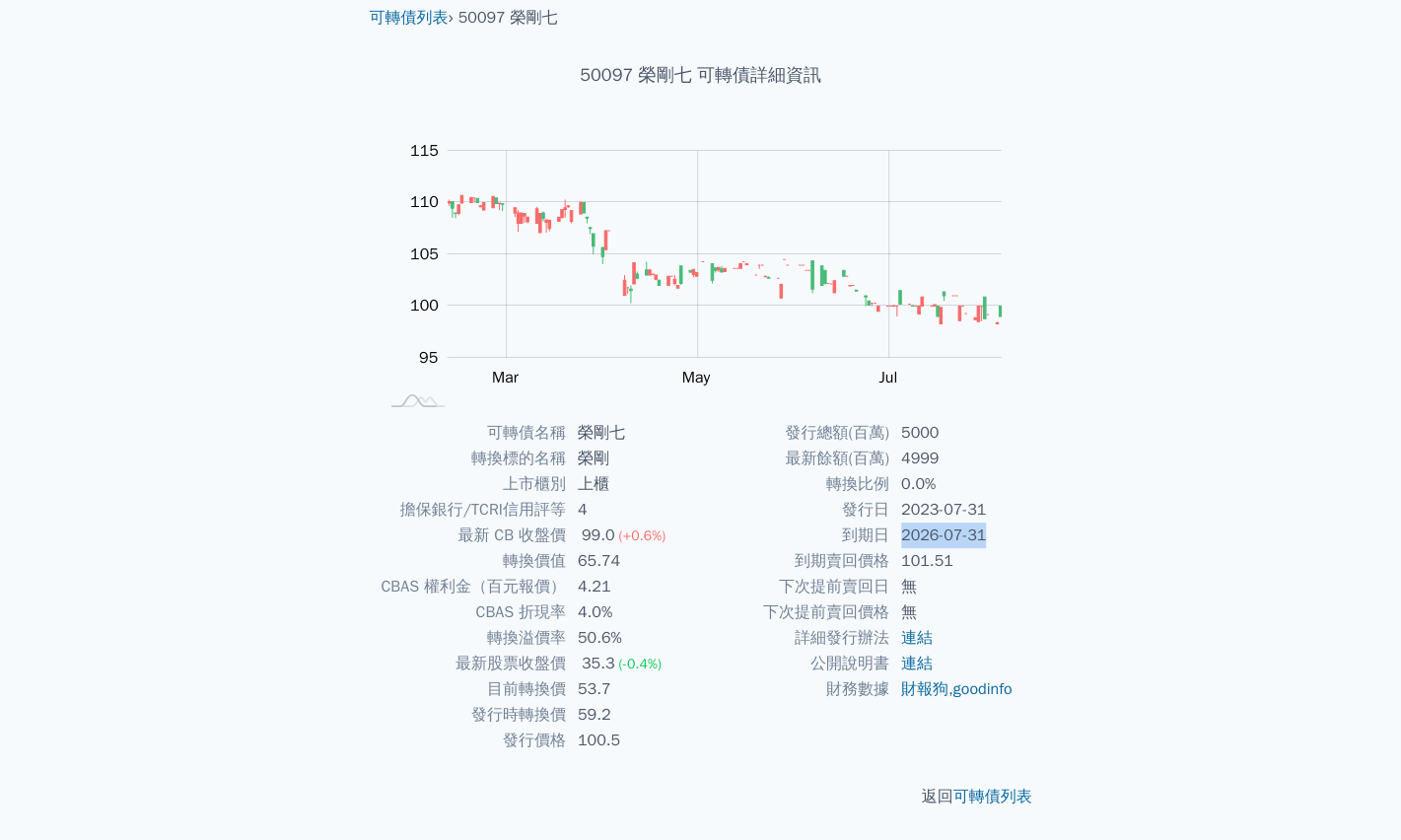 drag, startPoint x: 902, startPoint y: 533, endPoint x: 1006, endPoint y: 530, distance: 104.04326 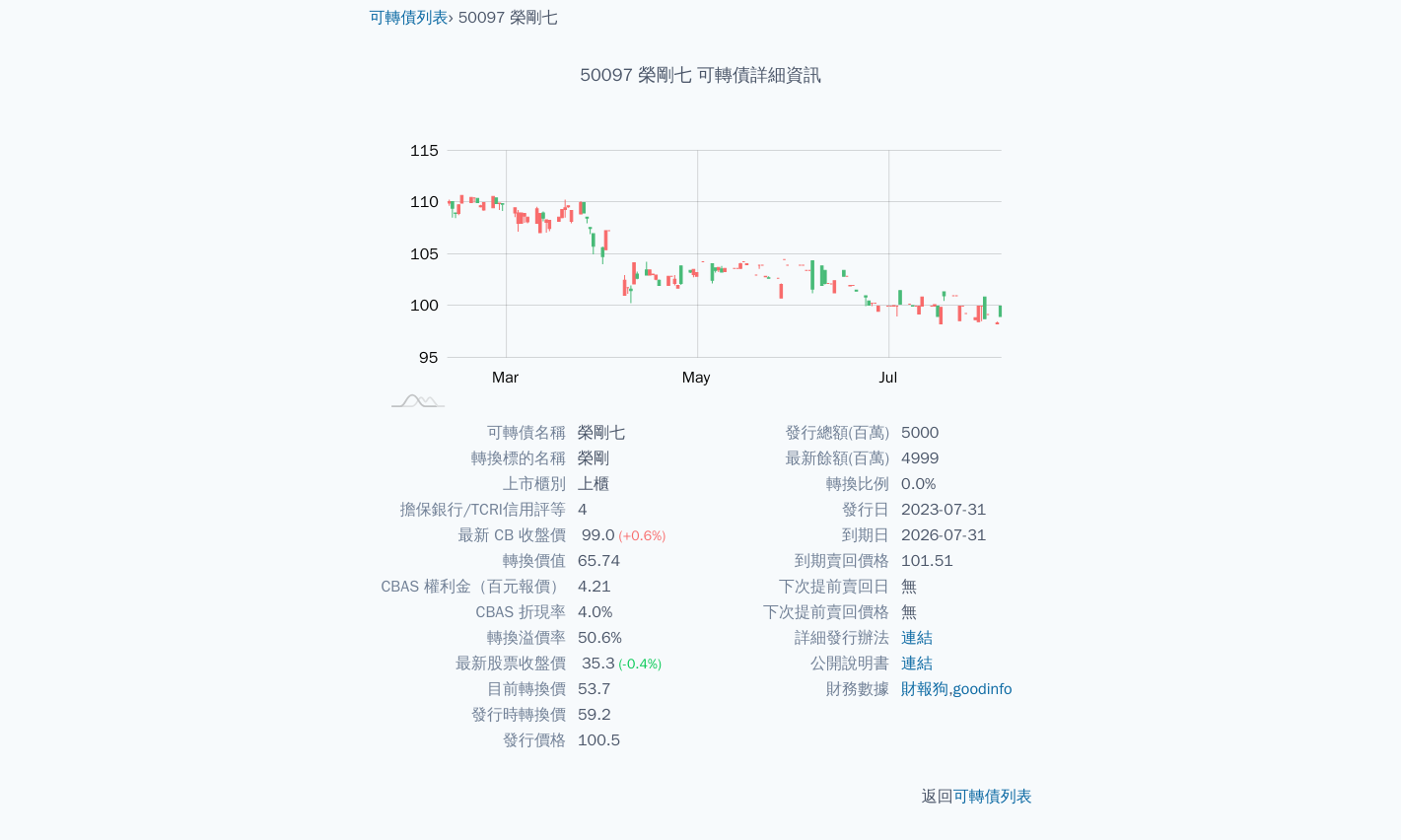 click on "可轉債列表
財務數據
可轉債列表
財務數據
登入／註冊
登入／註冊
可轉債列表  ›
[NUMBER] [COMPANY]七
[NUMBER] [COMPANY]七 可轉債詳細資訊
Zoom Out 100 94 96 98 100 120 115 110 105 95 90 85 L Jan 2025 Mar May Jul Sep 開: 99.3 高: 99.3" at bounding box center (700, 384) 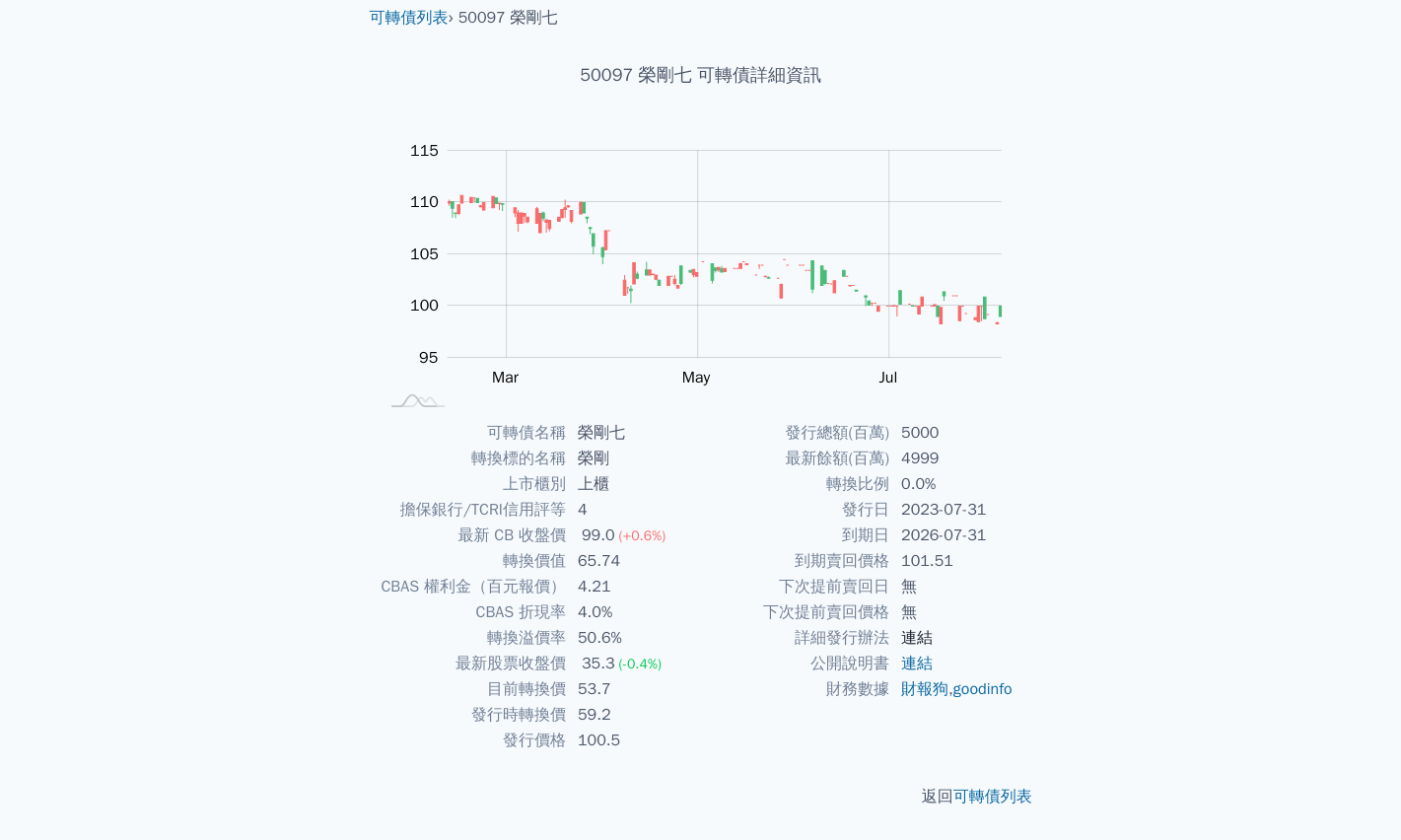 click on "連結" at bounding box center (917, 638) 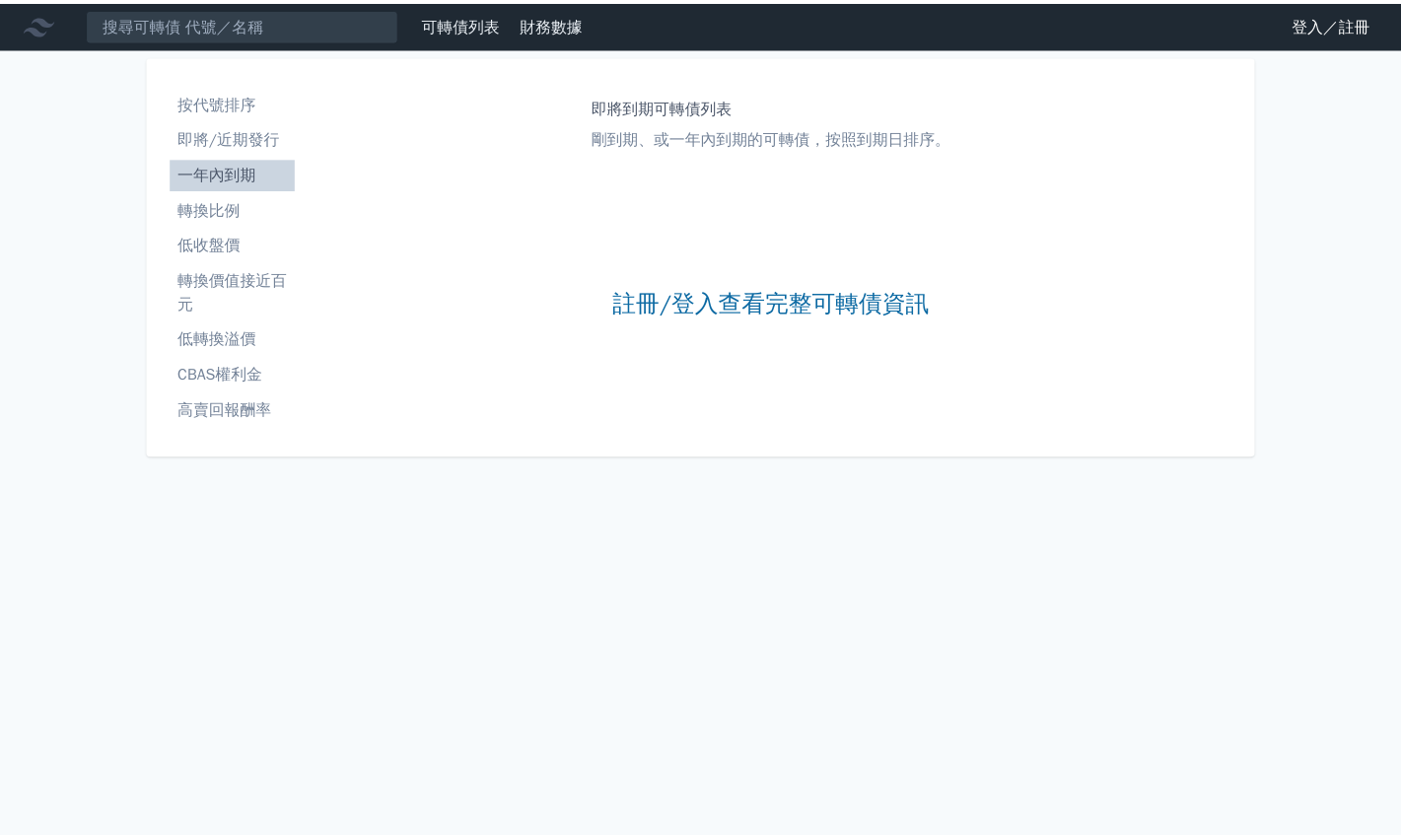 scroll, scrollTop: 0, scrollLeft: 0, axis: both 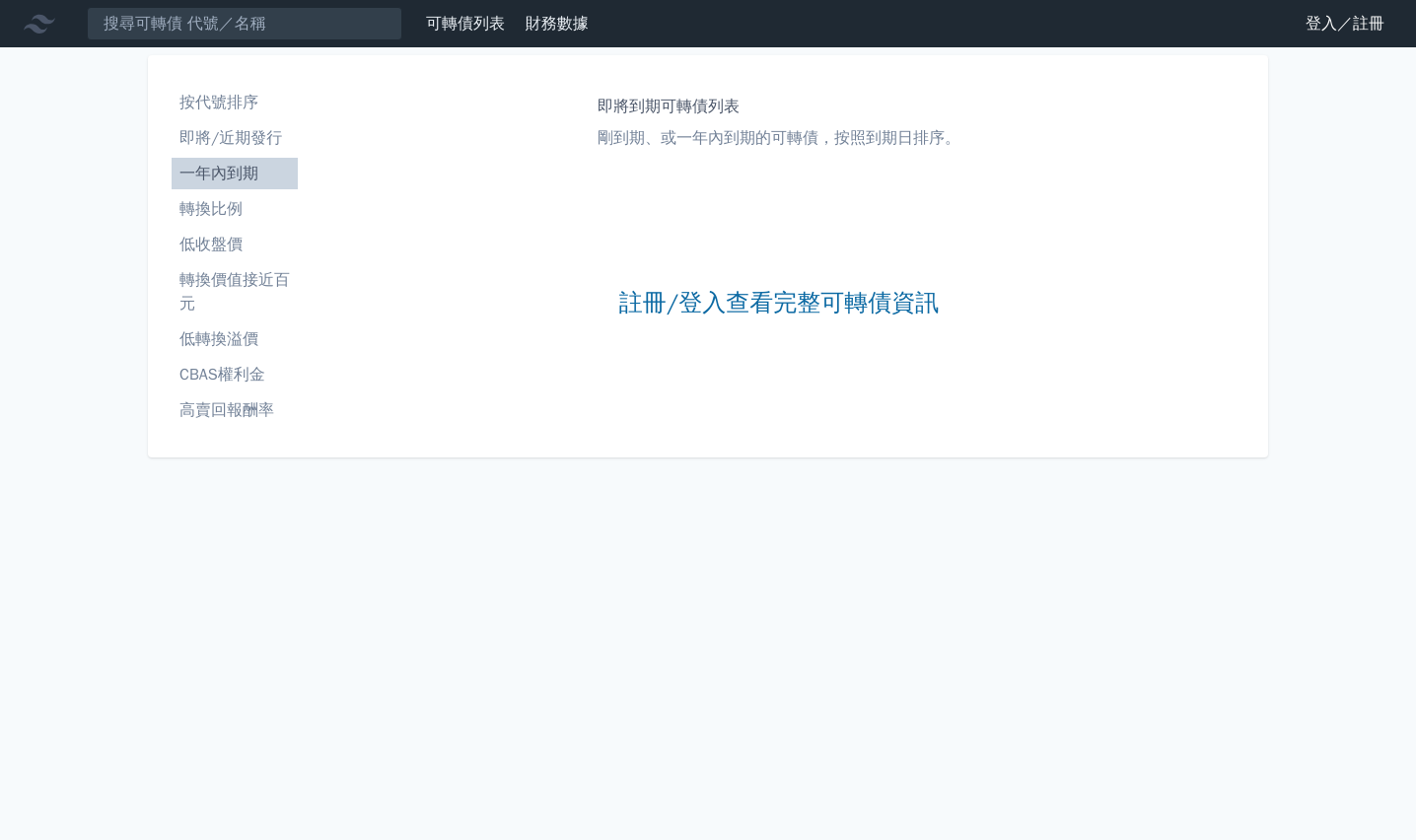 click on "即將/近期發行" at bounding box center (235, 138) 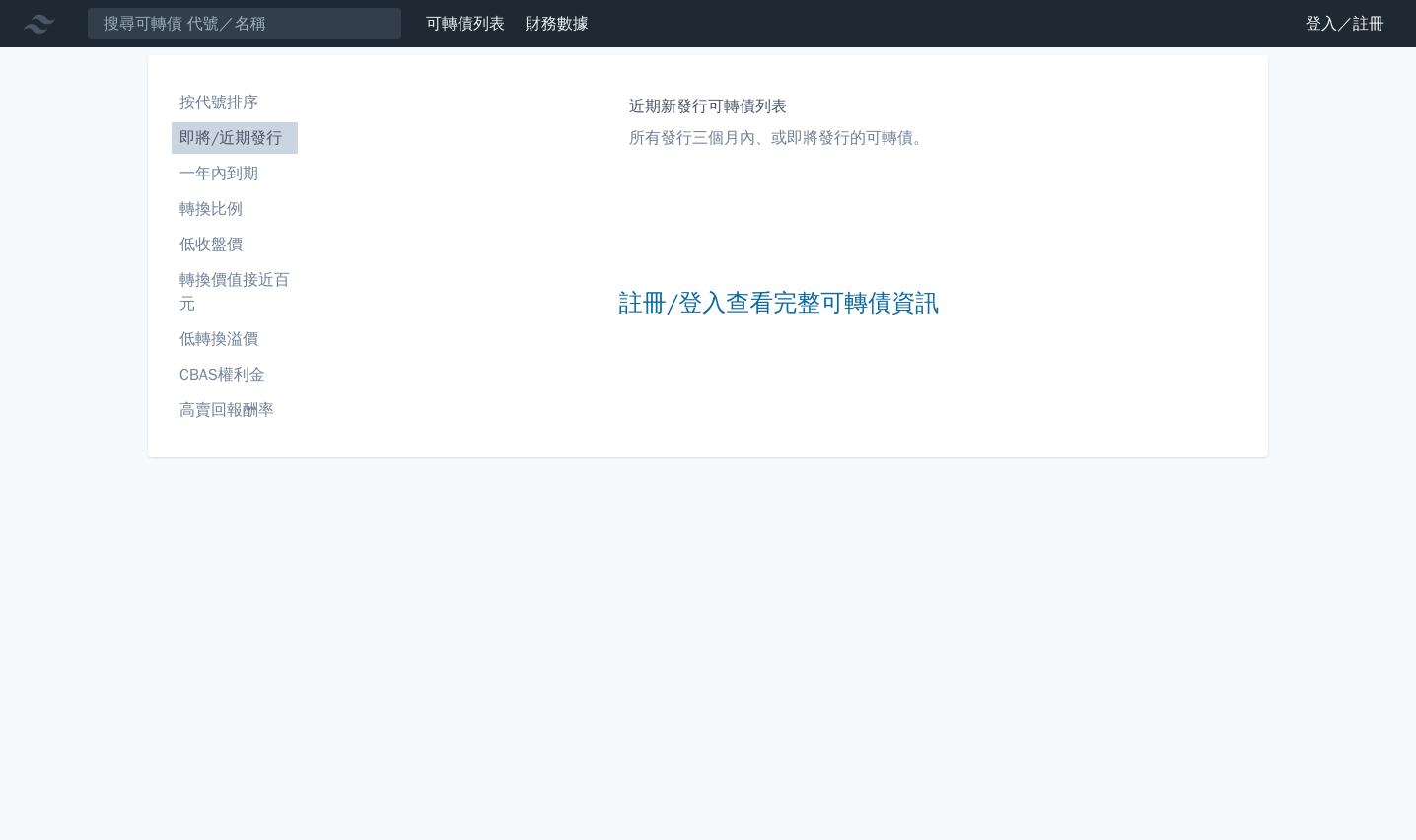 click on "一年內到期" at bounding box center [235, 174] 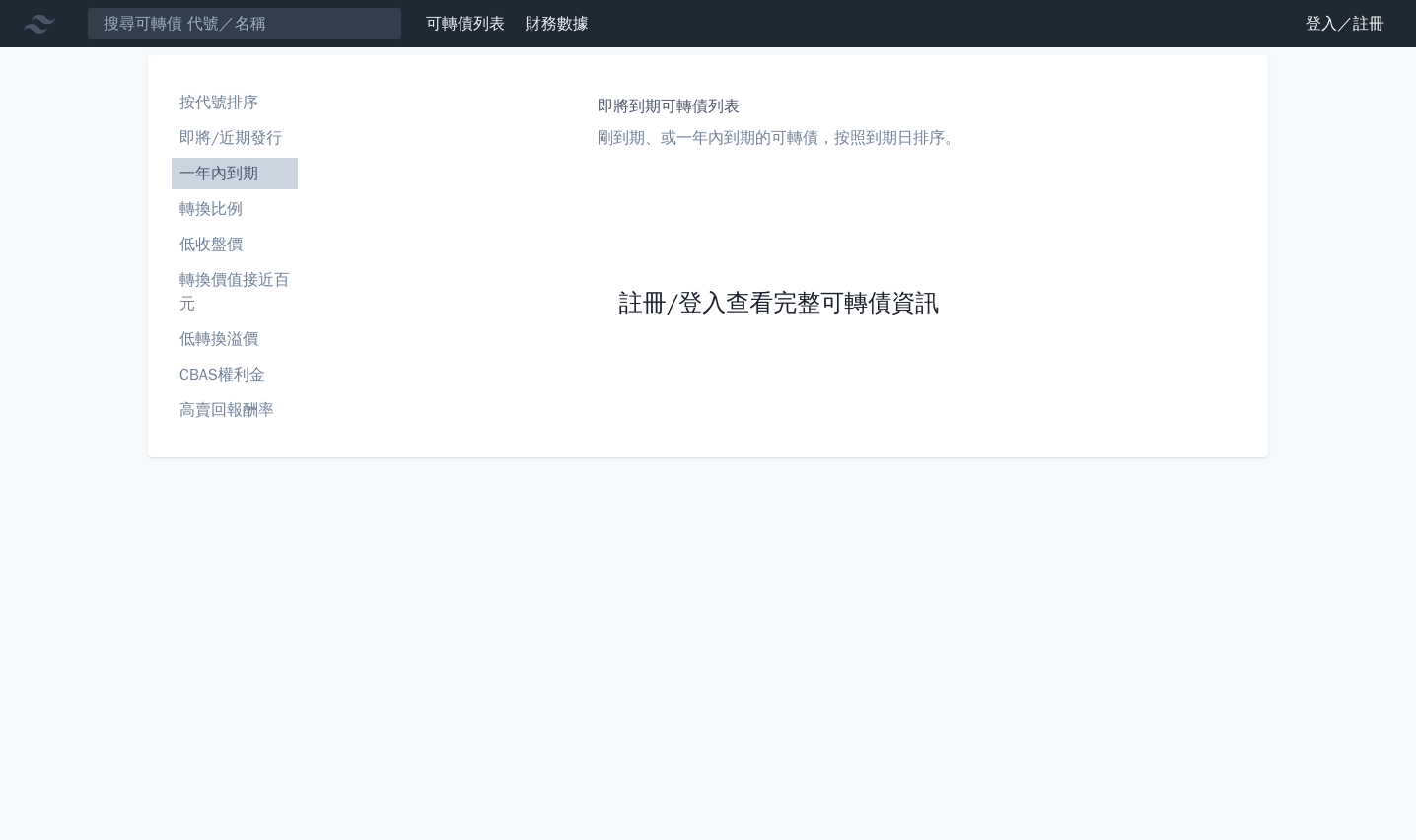 click on "註冊/登入查看完整可轉債資訊" at bounding box center [779, 304] 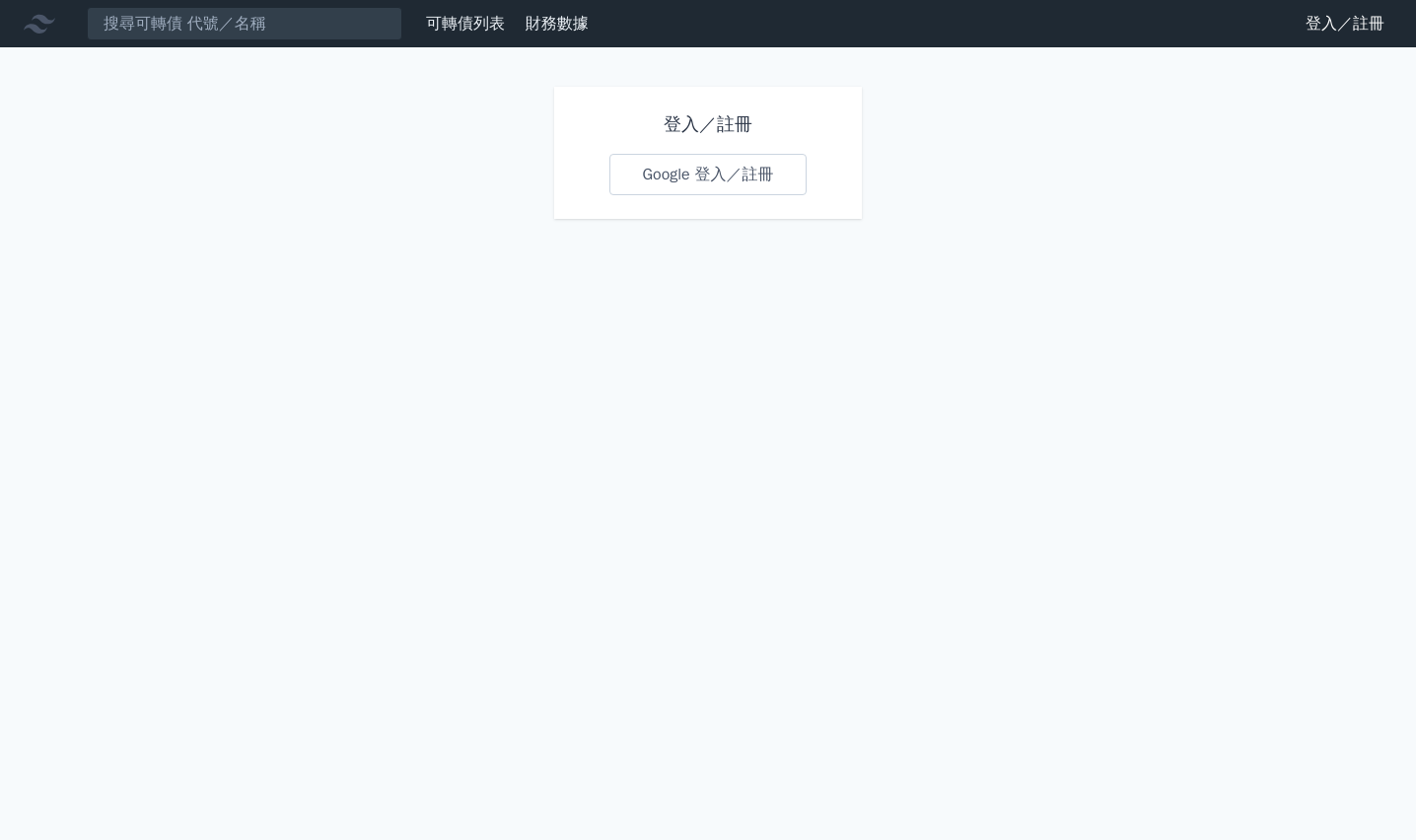 click on "Google 登入／註冊" at bounding box center (707, 175) 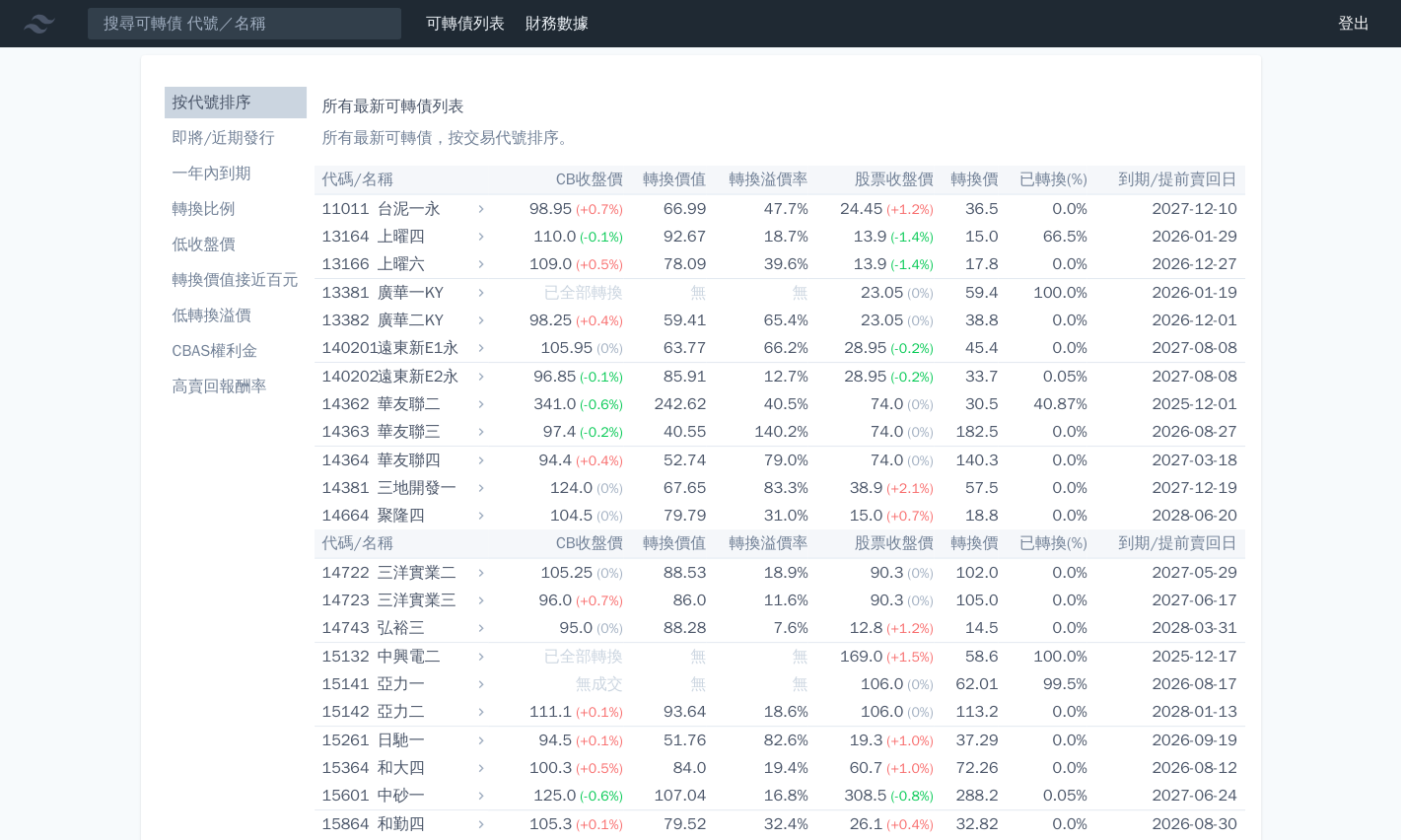 click on "即將/近期發行" at bounding box center [236, 138] 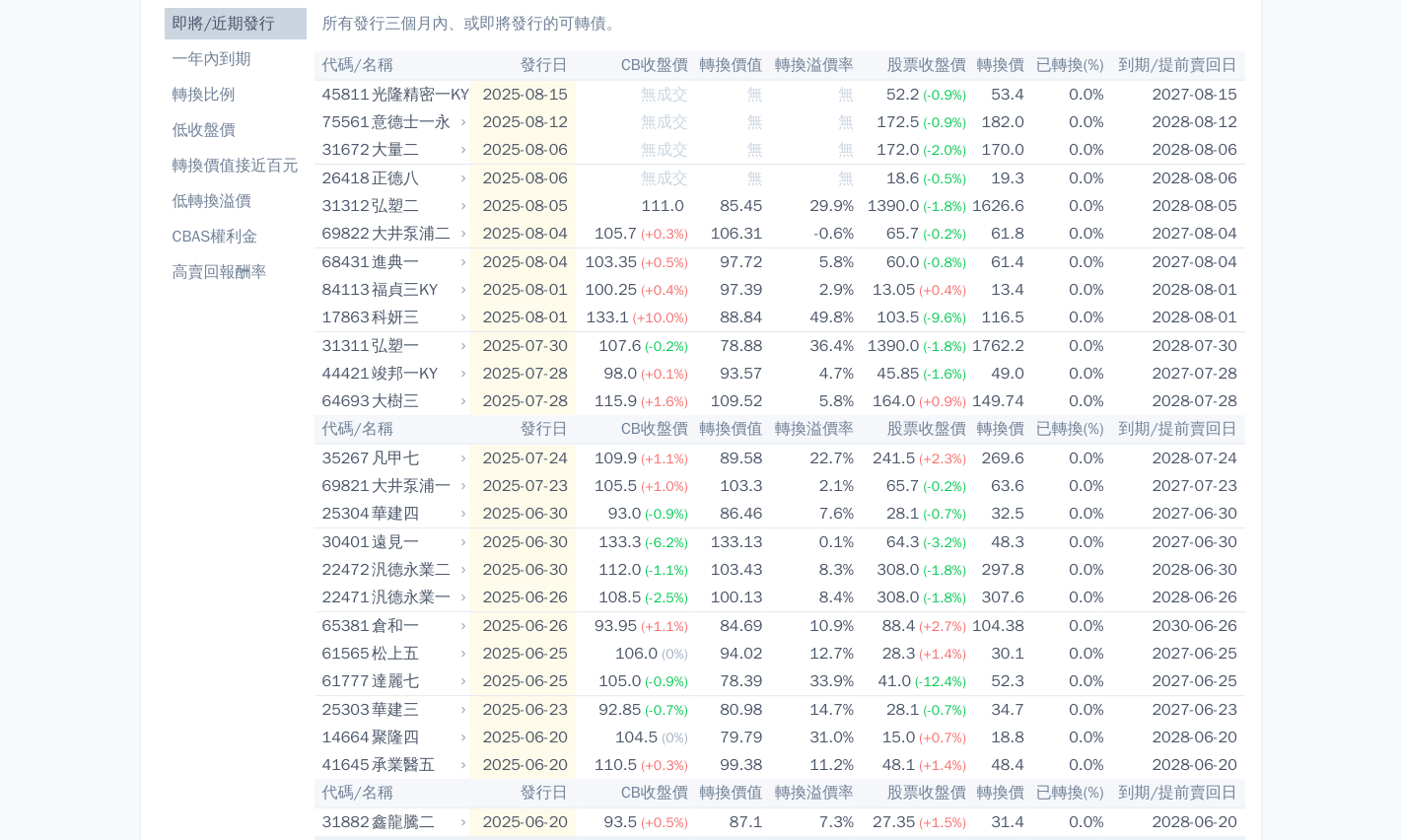 scroll, scrollTop: 0, scrollLeft: 0, axis: both 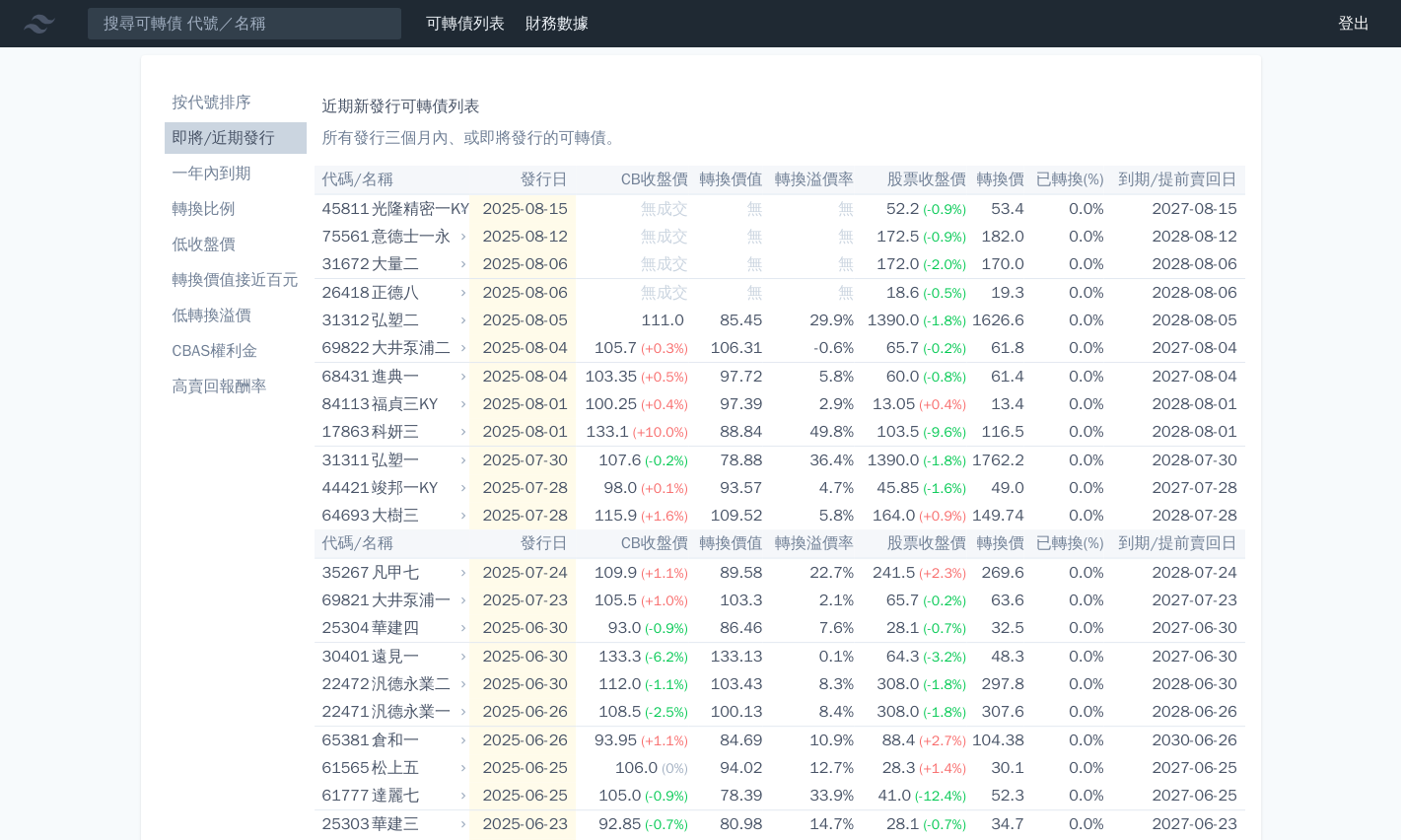 click on "低收盤價" at bounding box center (236, 245) 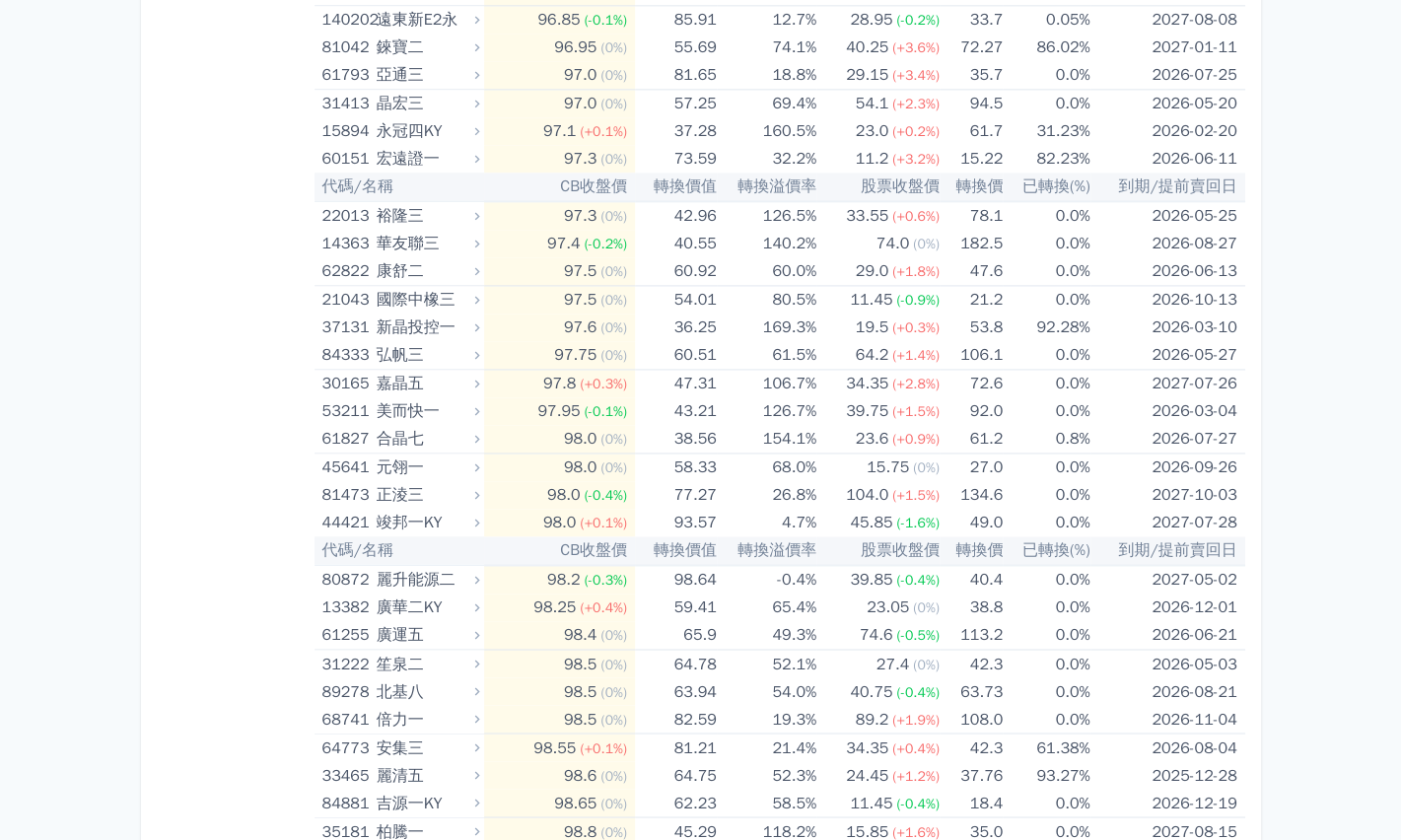 scroll, scrollTop: 0, scrollLeft: 0, axis: both 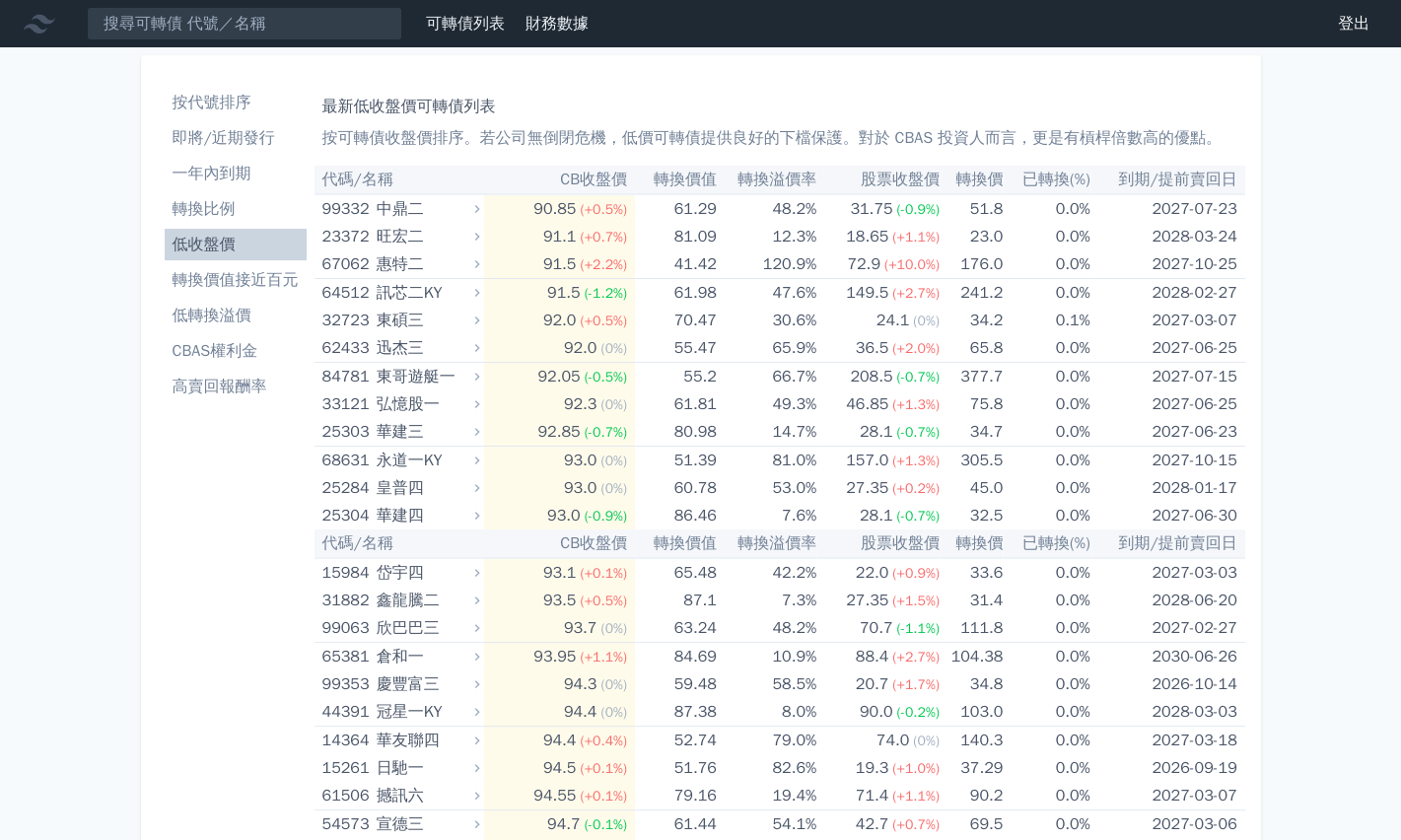 click on "即將/近期發行" at bounding box center (236, 138) 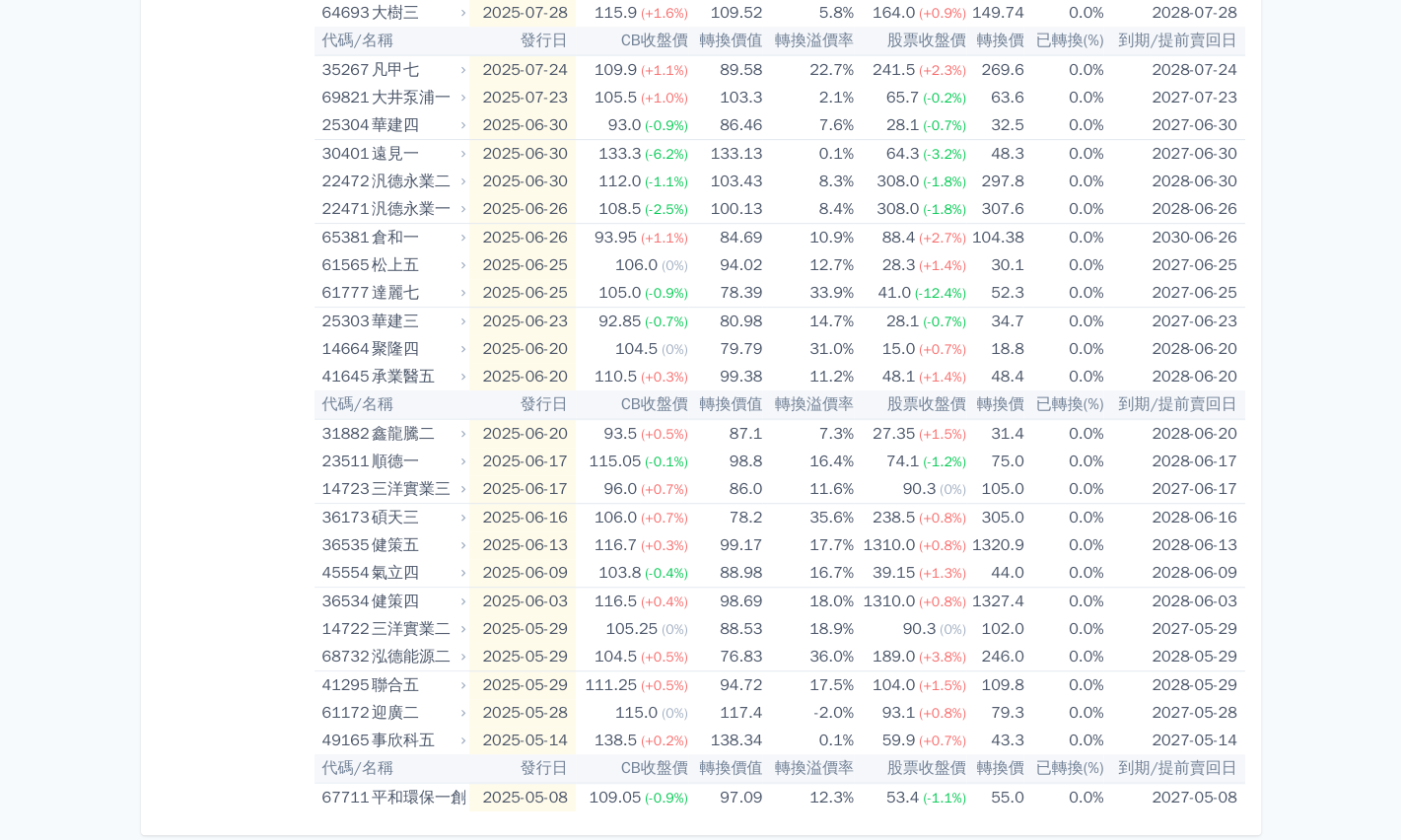 scroll, scrollTop: 0, scrollLeft: 0, axis: both 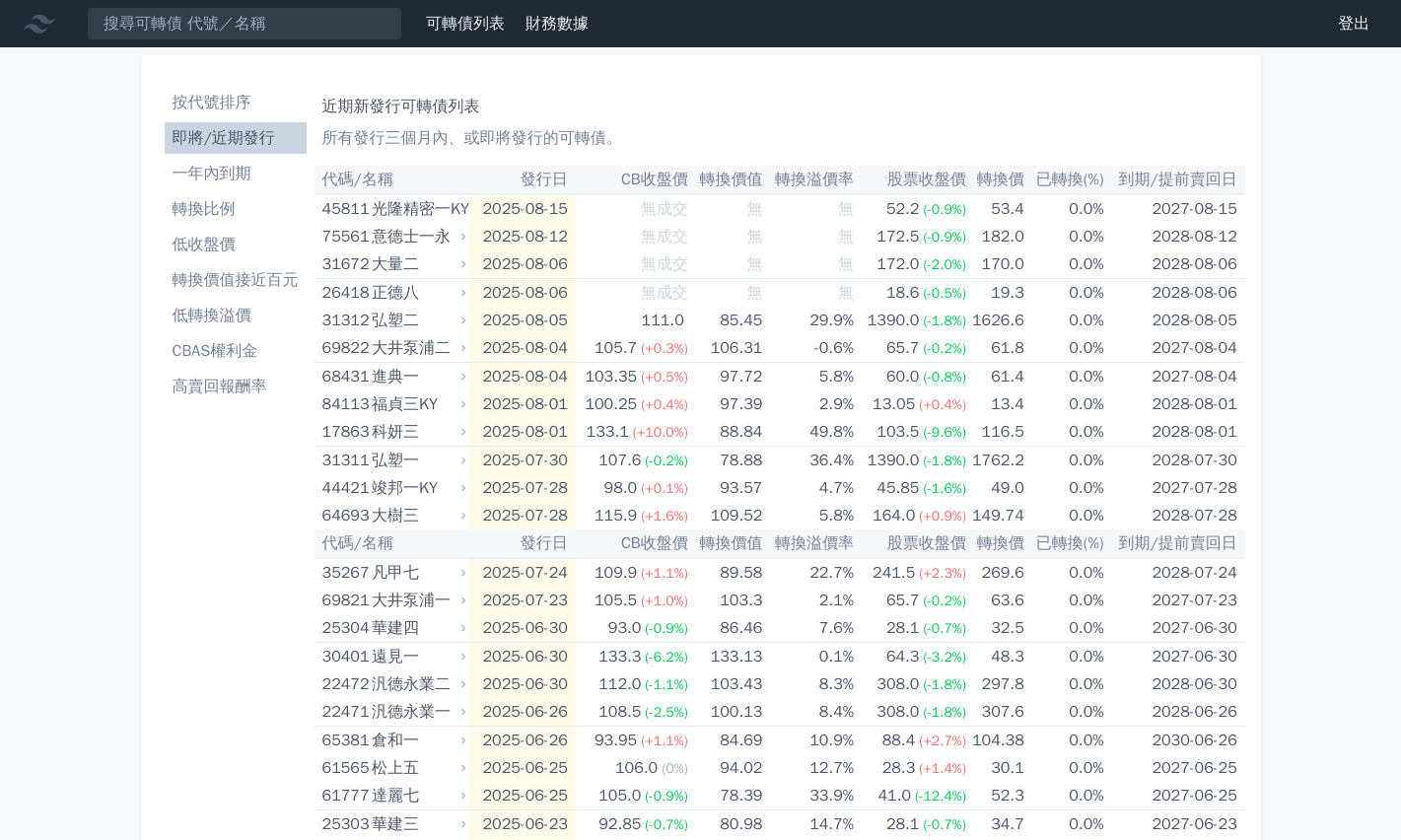 click on "一年內到期" at bounding box center (236, 174) 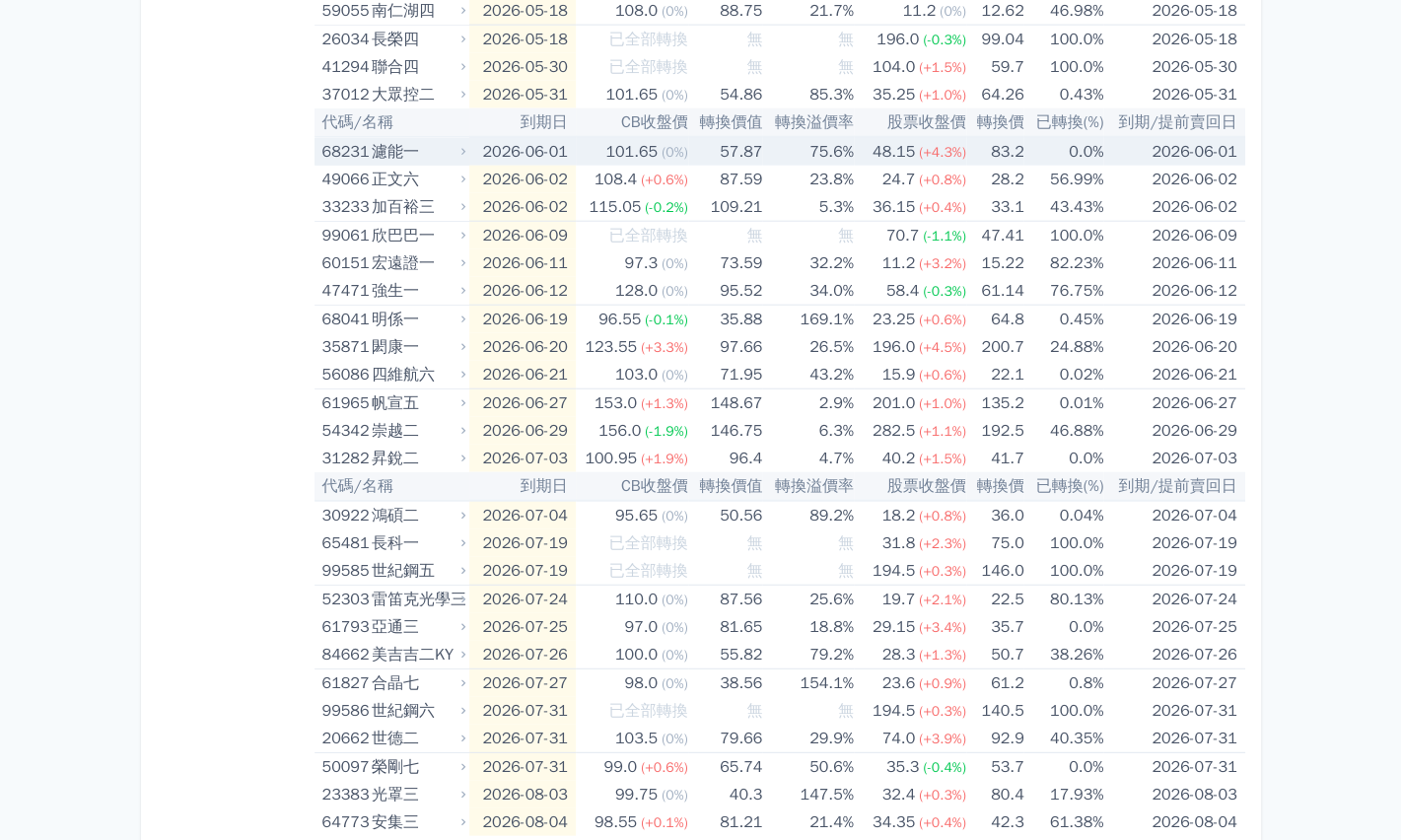 scroll, scrollTop: 2623, scrollLeft: 0, axis: vertical 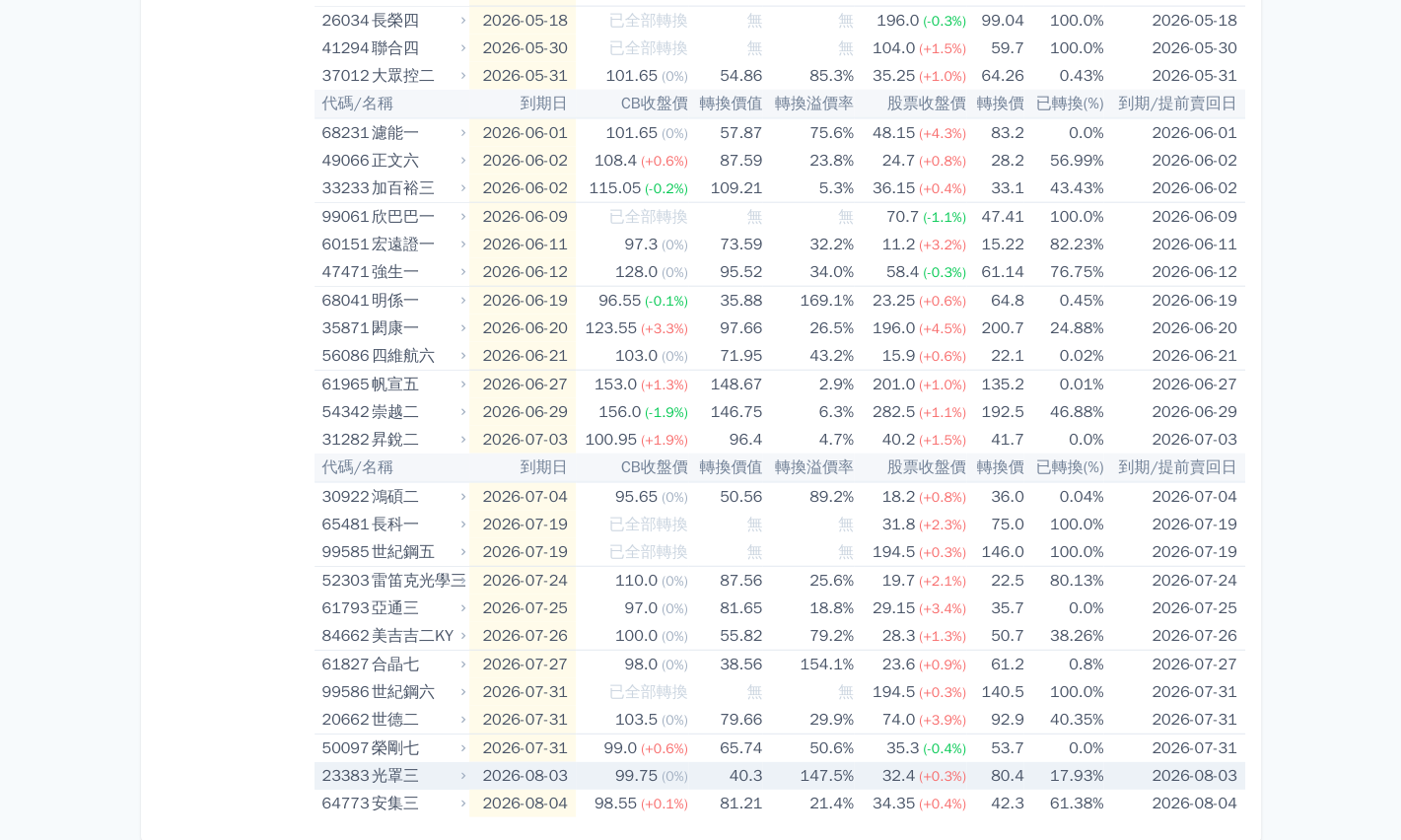 click on "(0%)" at bounding box center (674, 776) 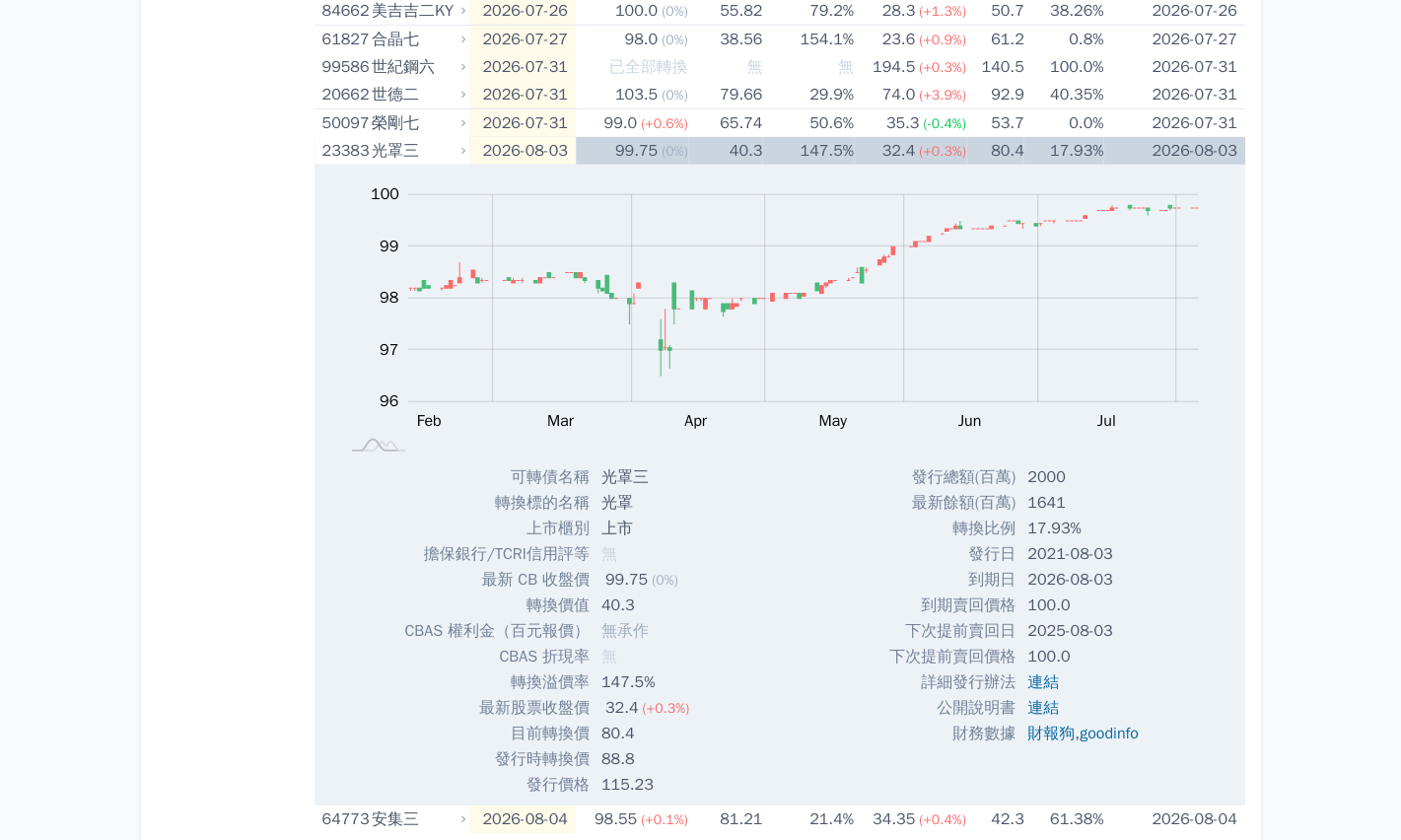 scroll, scrollTop: 3263, scrollLeft: 0, axis: vertical 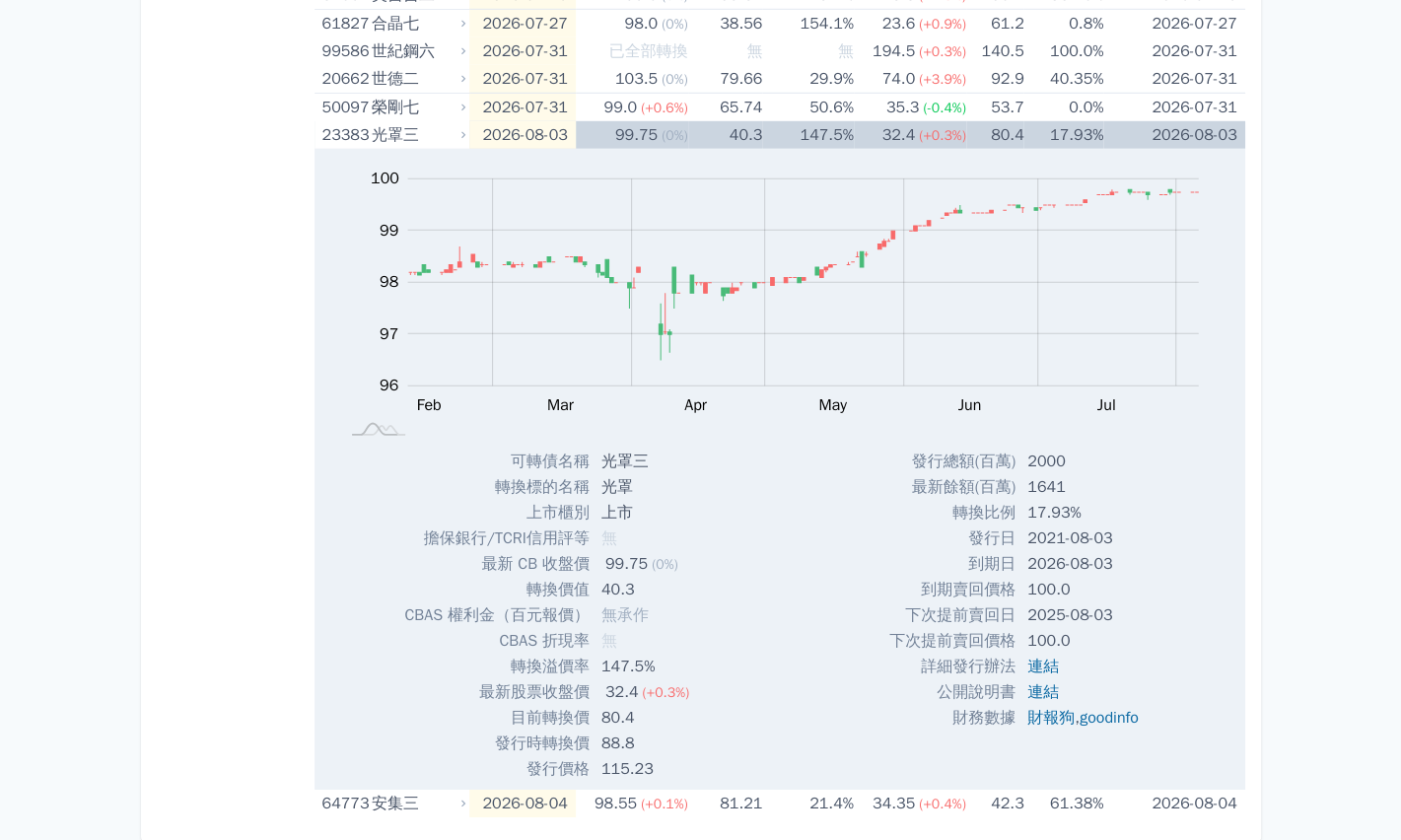 click on "可轉債列表
財務數據
可轉債列表
財務數據
登出
登出
按代號排序
即將/近期發行
一年內到期
轉換比例
低收盤價
轉換價值接近百元
低轉換溢價" at bounding box center (700, -1208) 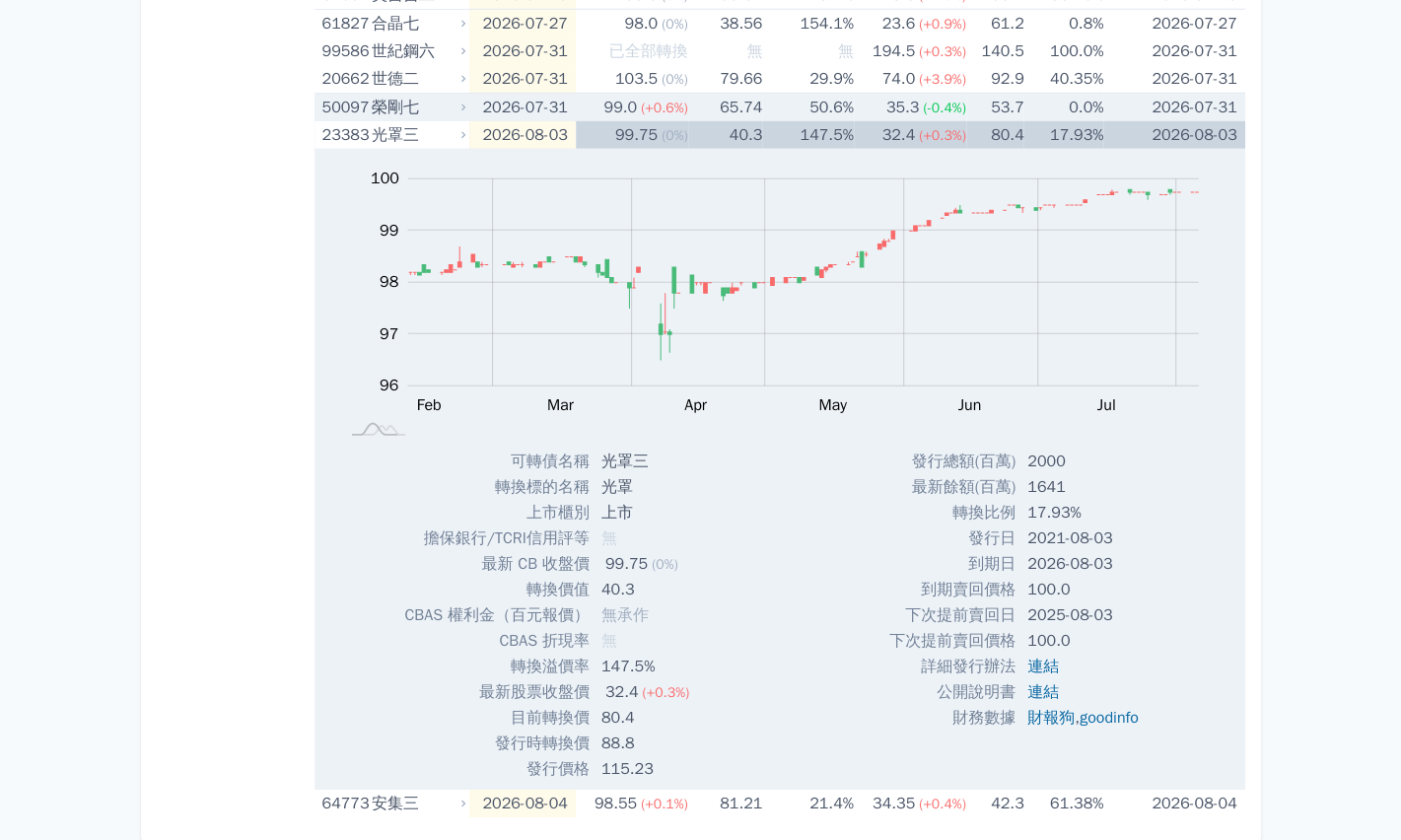 click on "65.74" at bounding box center [726, 107] 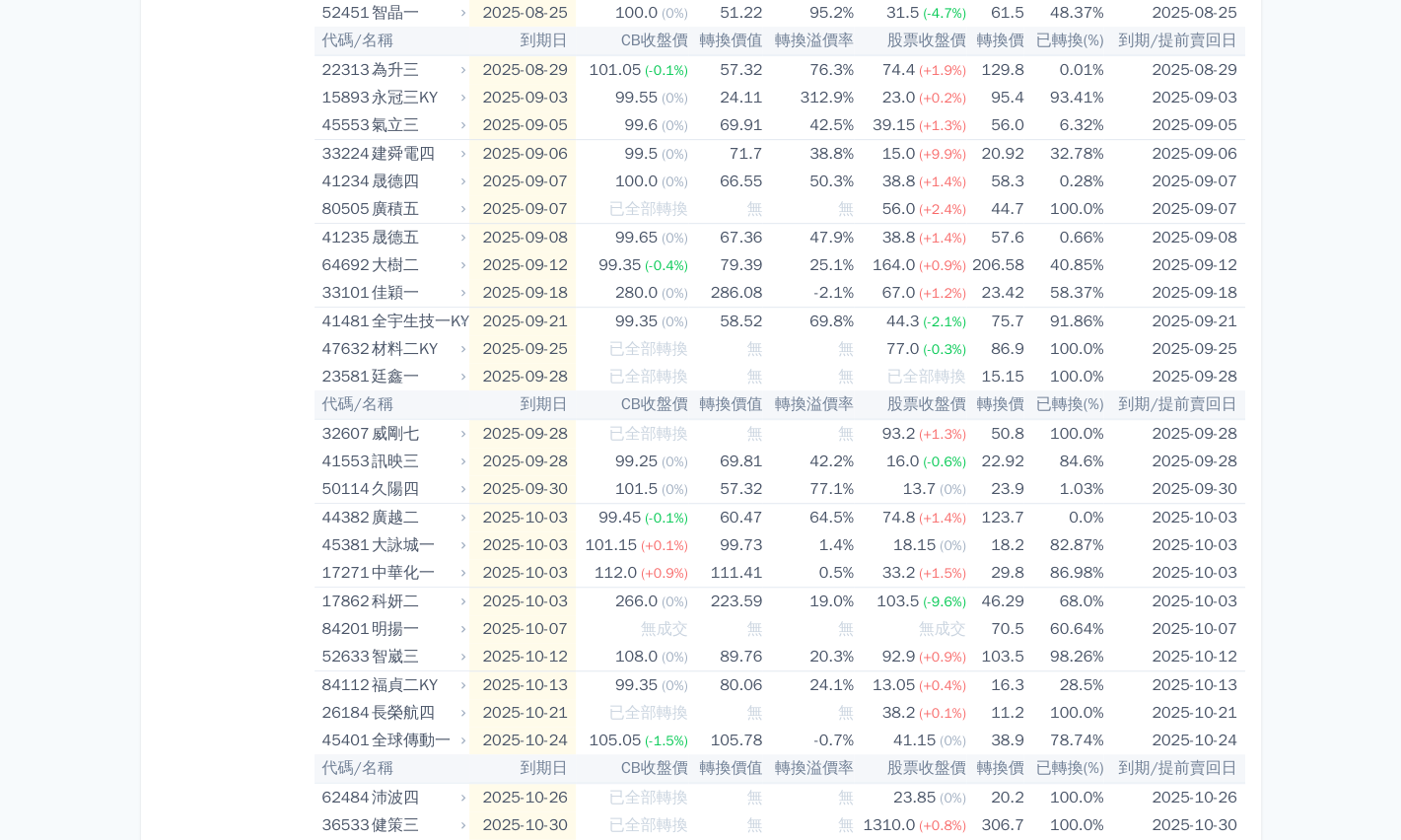 scroll, scrollTop: 0, scrollLeft: 0, axis: both 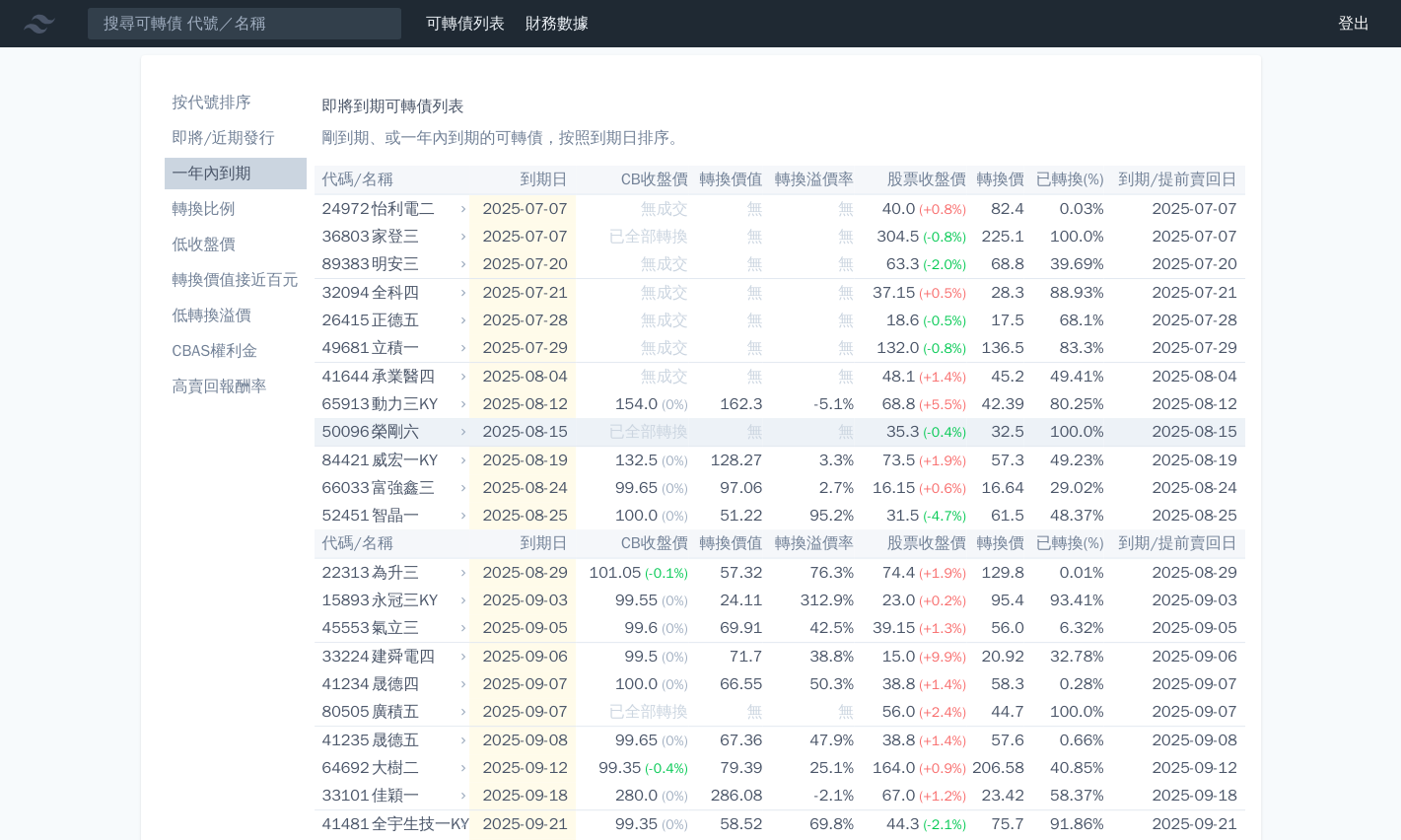 click on "無" at bounding box center [754, 432] 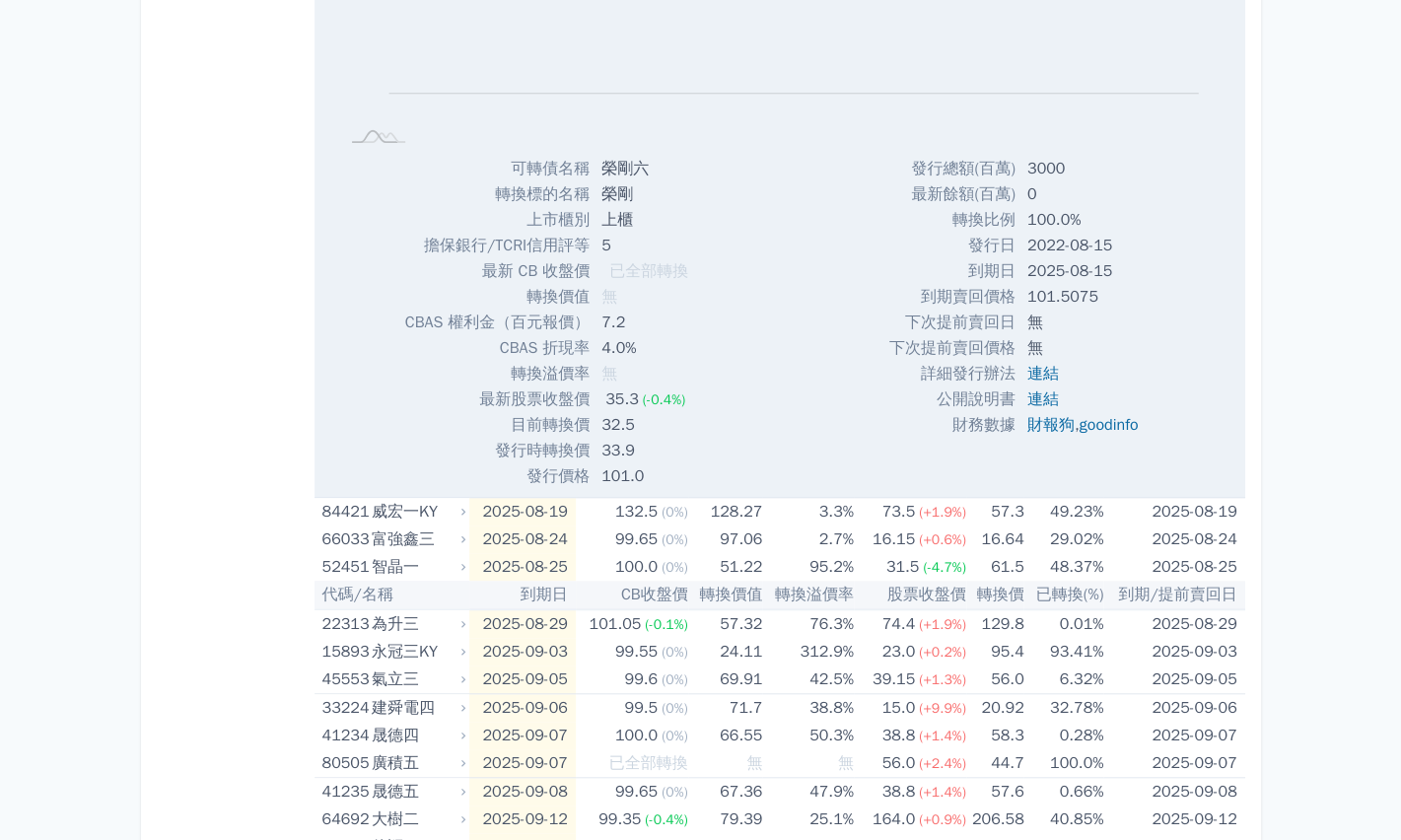 scroll, scrollTop: 592, scrollLeft: 0, axis: vertical 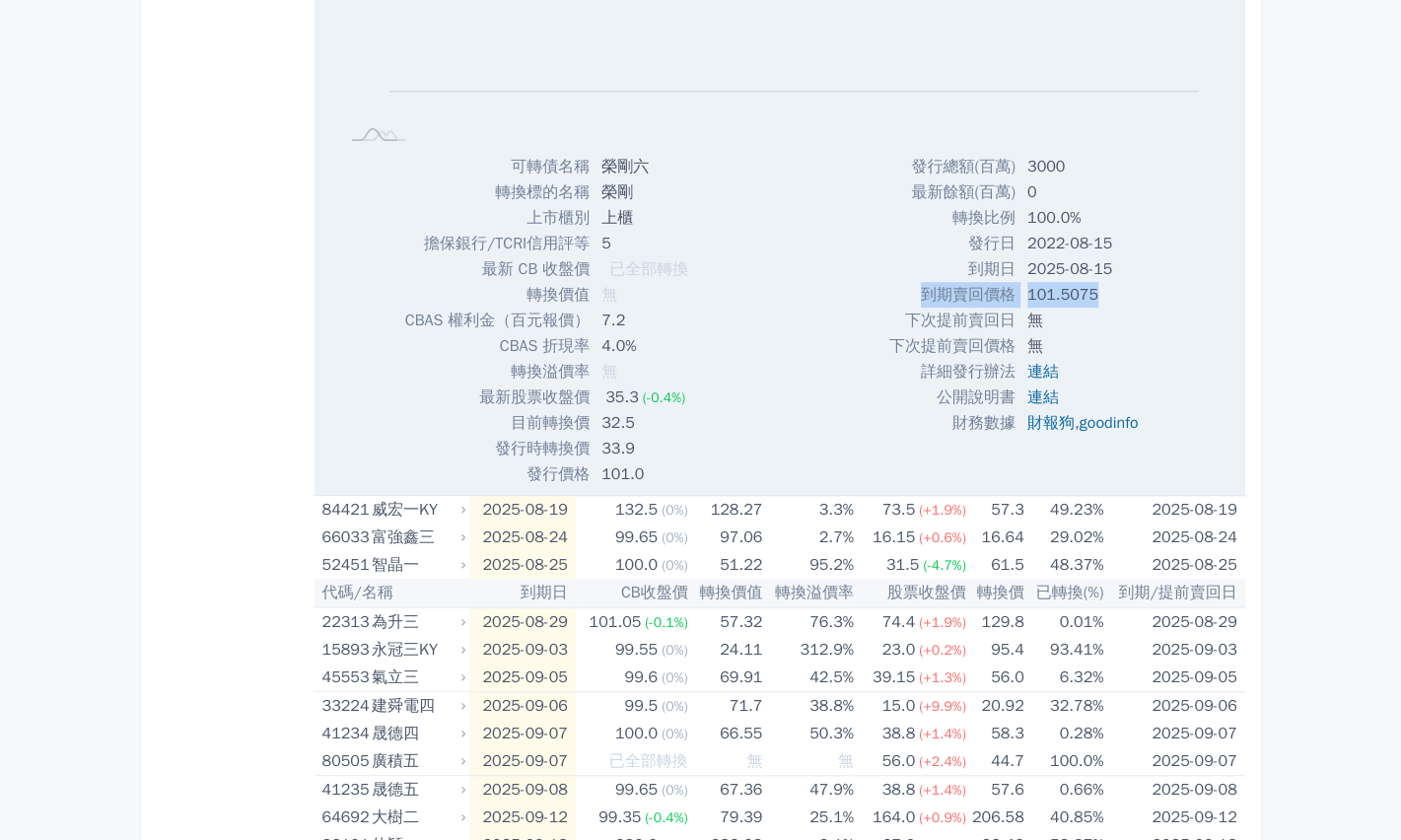drag, startPoint x: 911, startPoint y: 294, endPoint x: 1122, endPoint y: 297, distance: 211.02133 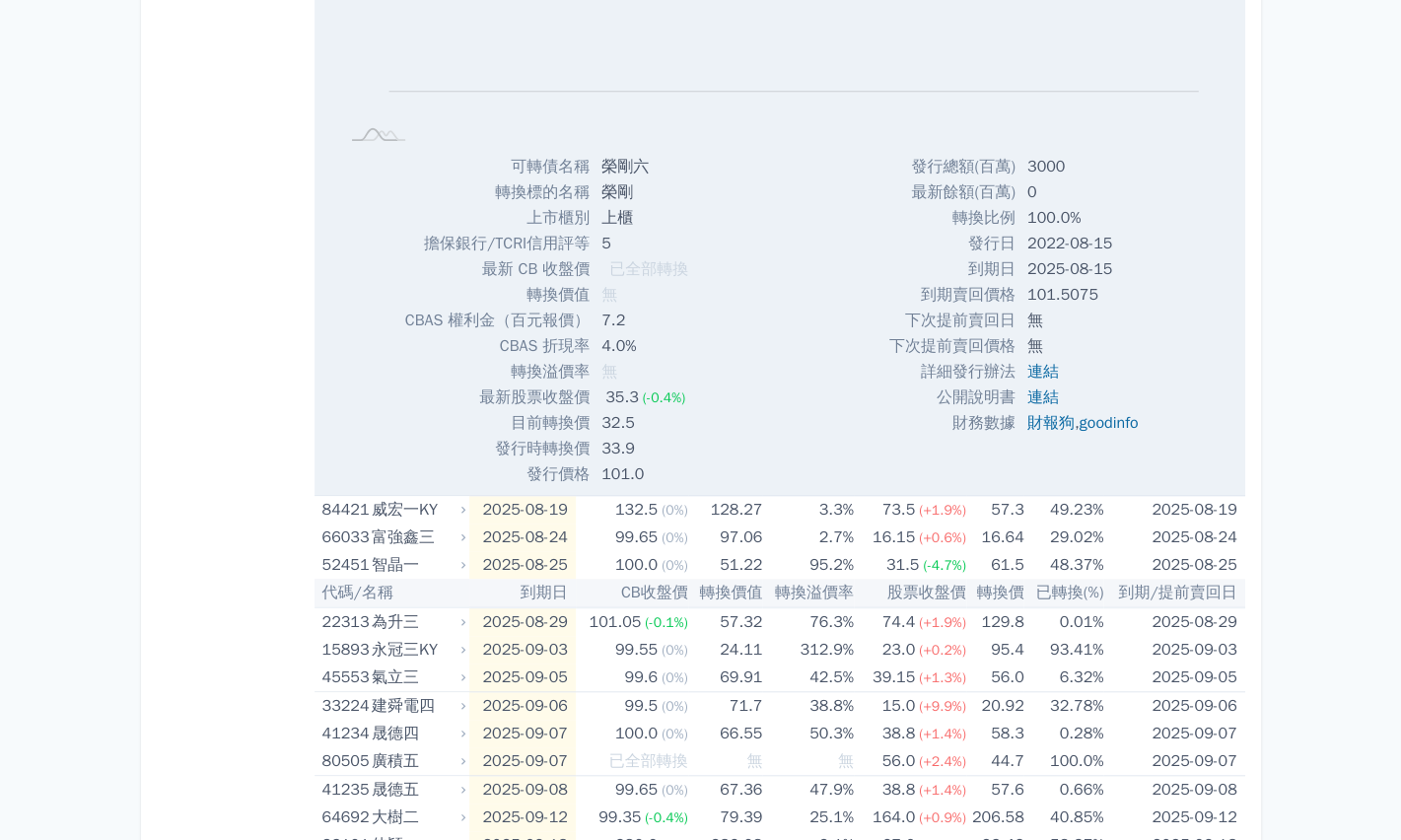 click on "無" at bounding box center (1085, 320) 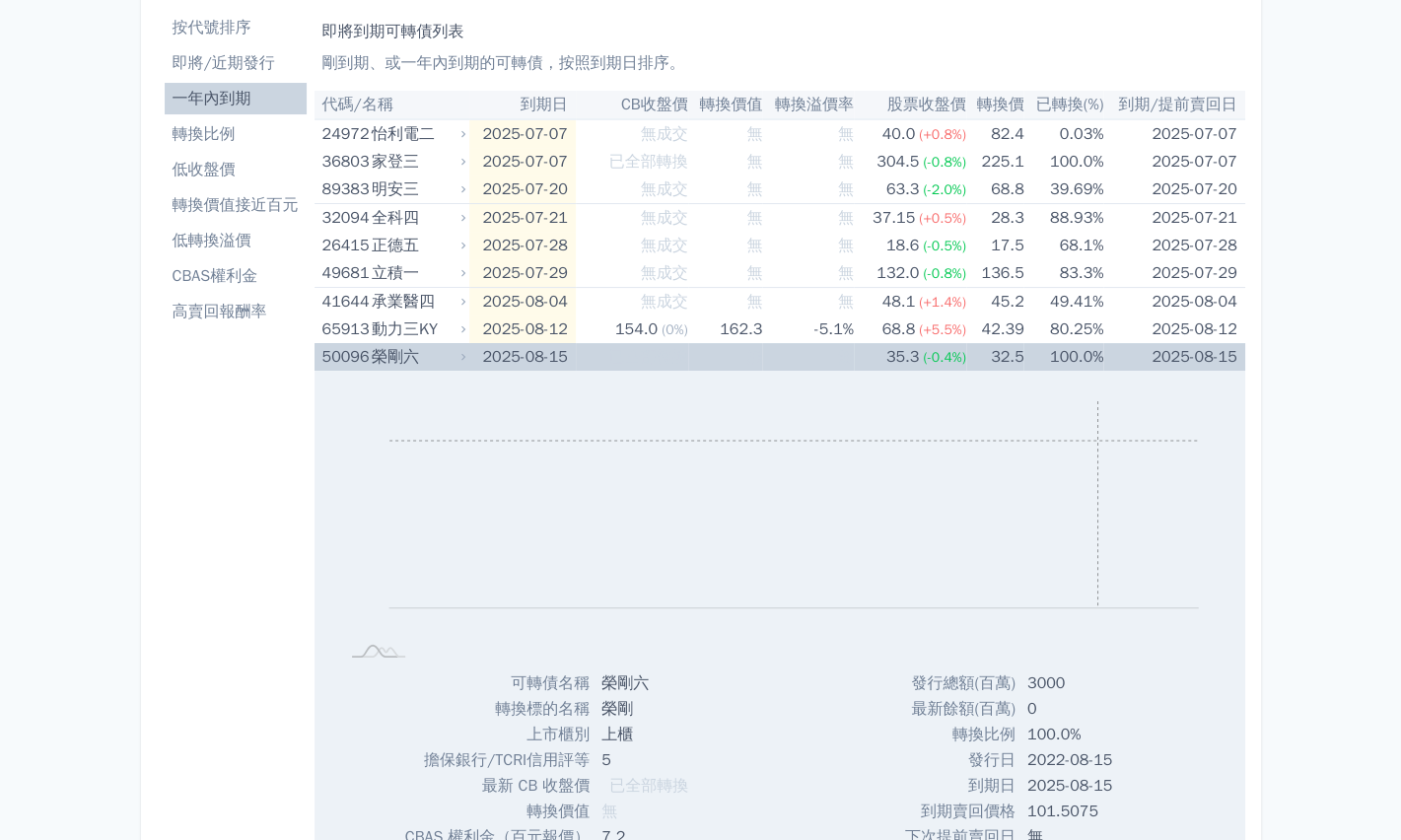 scroll, scrollTop: 0, scrollLeft: 0, axis: both 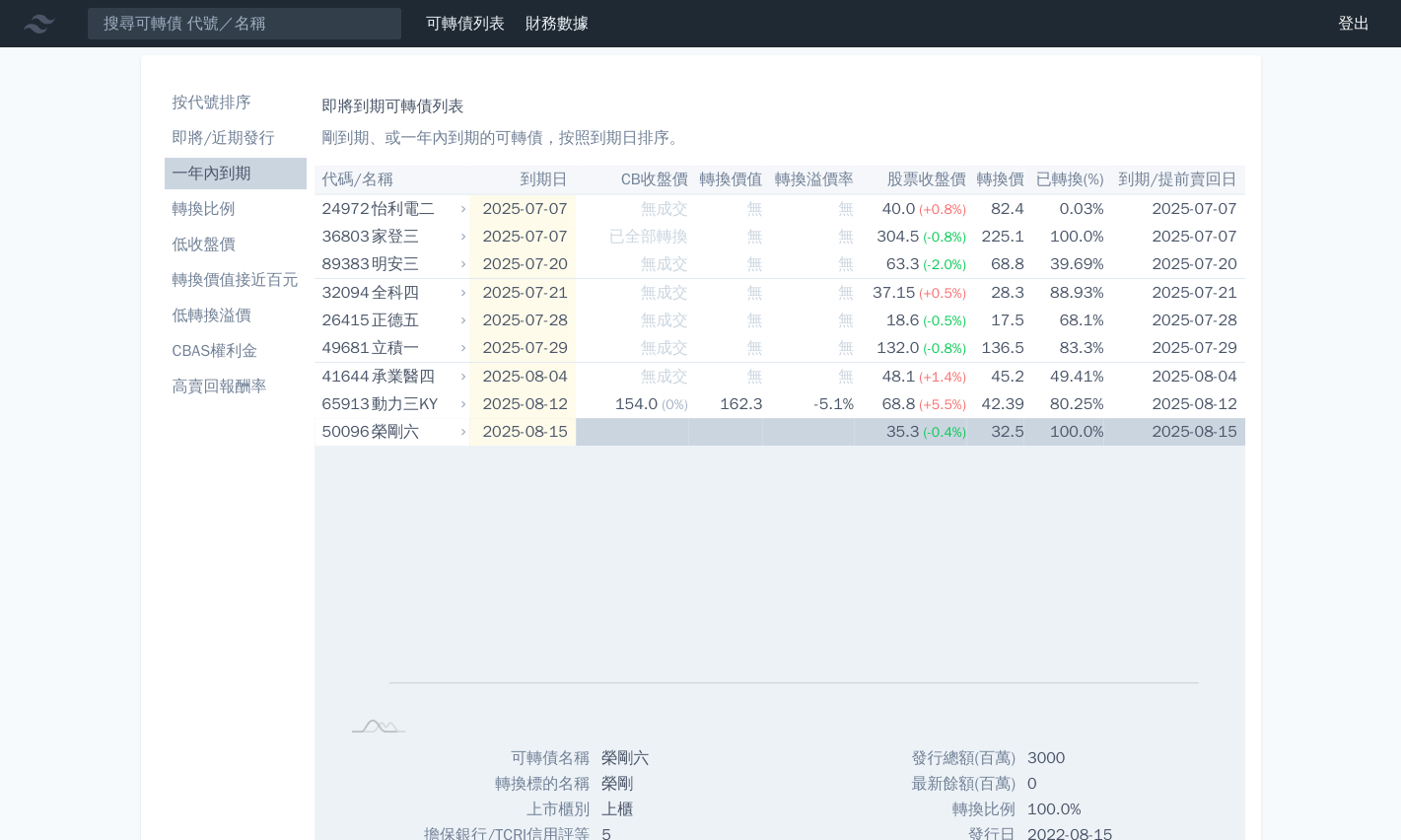 click on "可轉債列表
財務數據
可轉債列表
財務數據
登出
登出
按代號排序
即將/近期發行
一年內到期
轉換比例
低收盤價
轉換價值接近百元
低轉換溢價" at bounding box center (700, 2696) 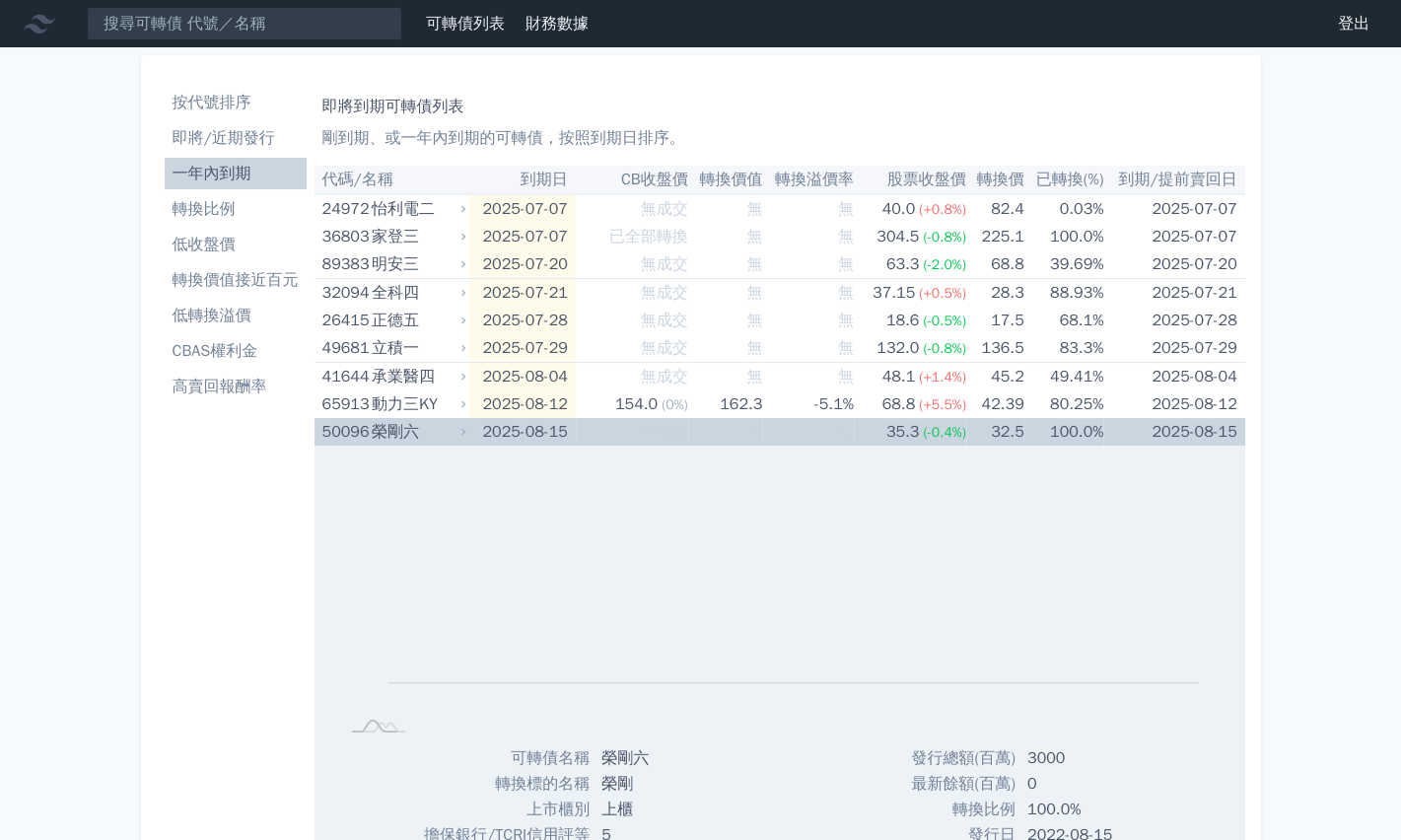 click on "已全部轉換" at bounding box center [632, 432] 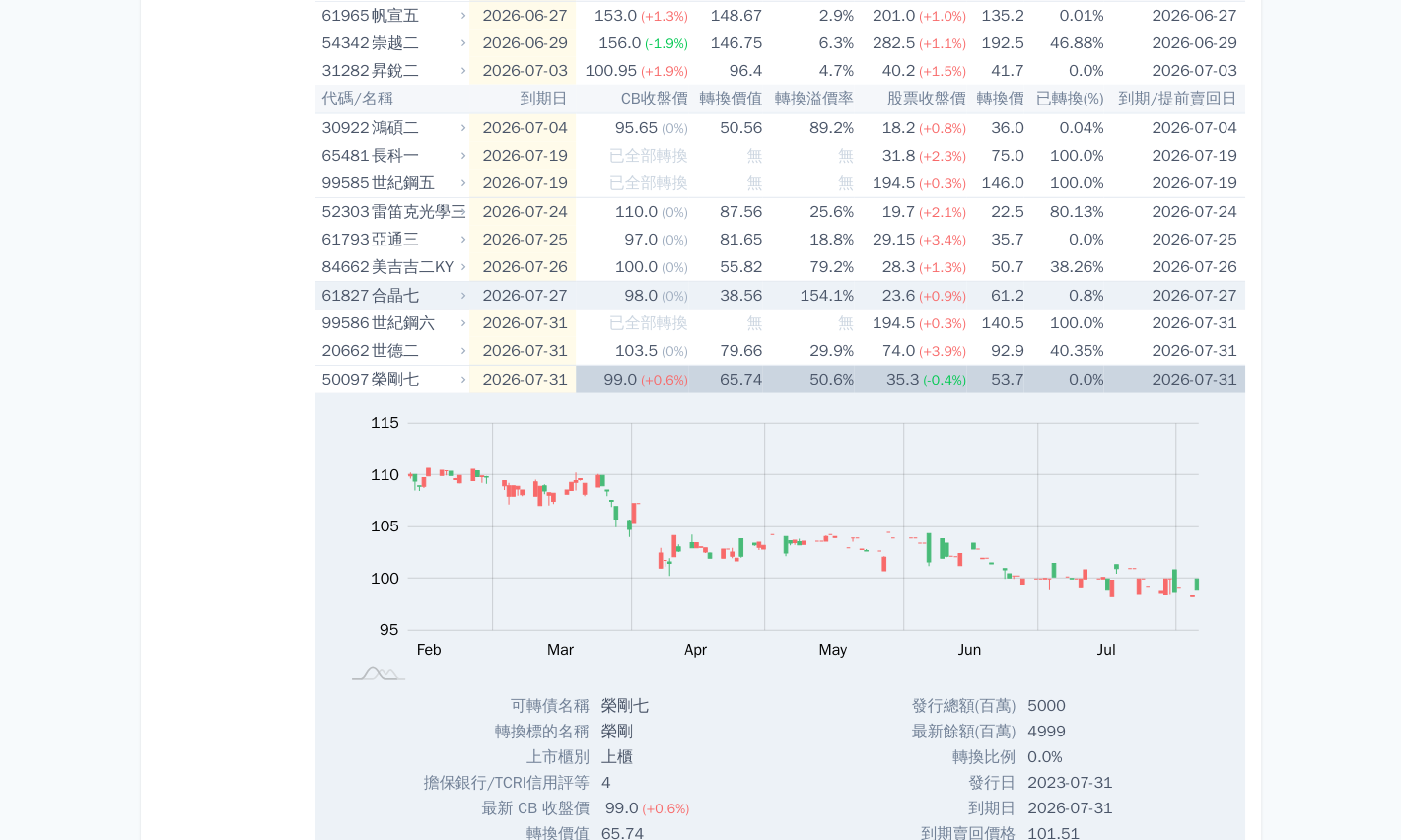 scroll, scrollTop: 2958, scrollLeft: 0, axis: vertical 